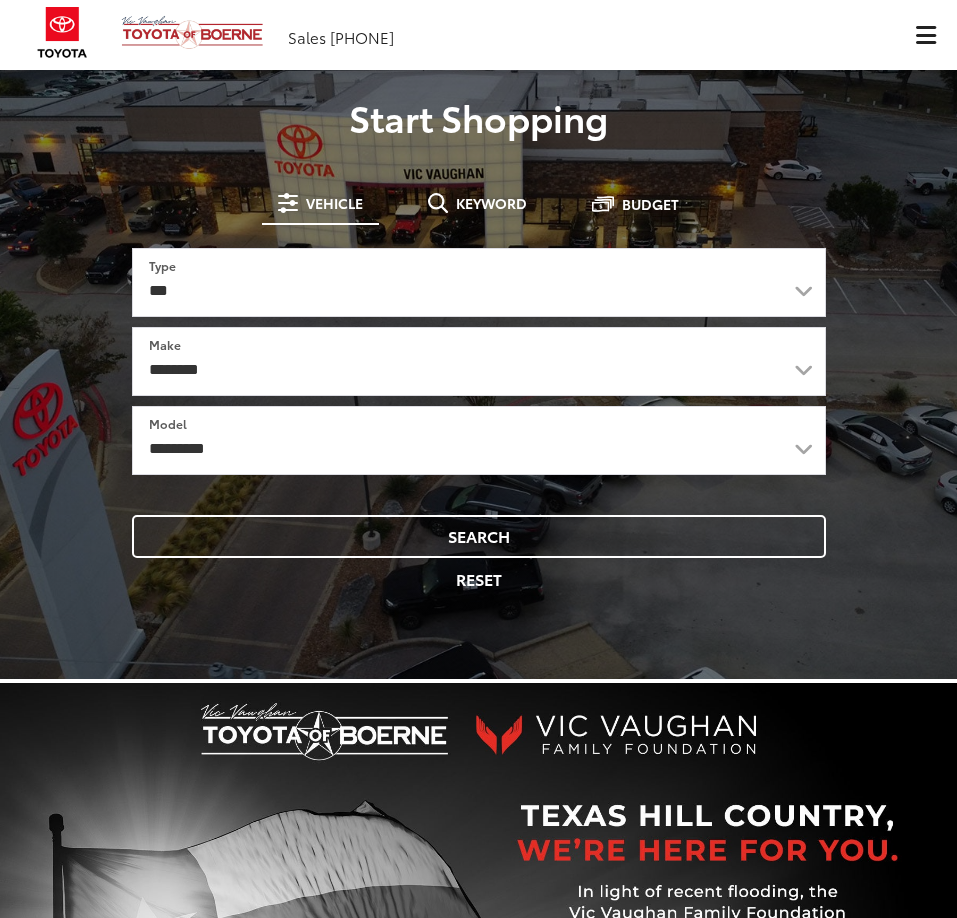 scroll, scrollTop: 0, scrollLeft: 0, axis: both 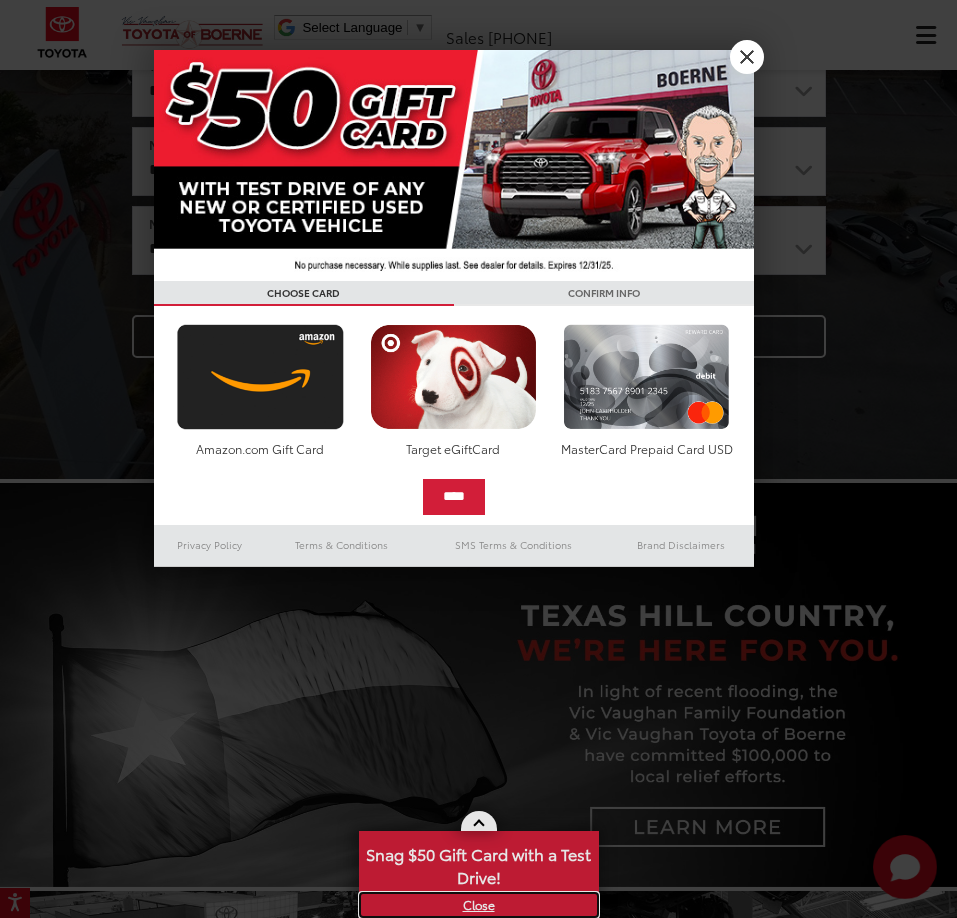 click on "X" at bounding box center (479, 905) 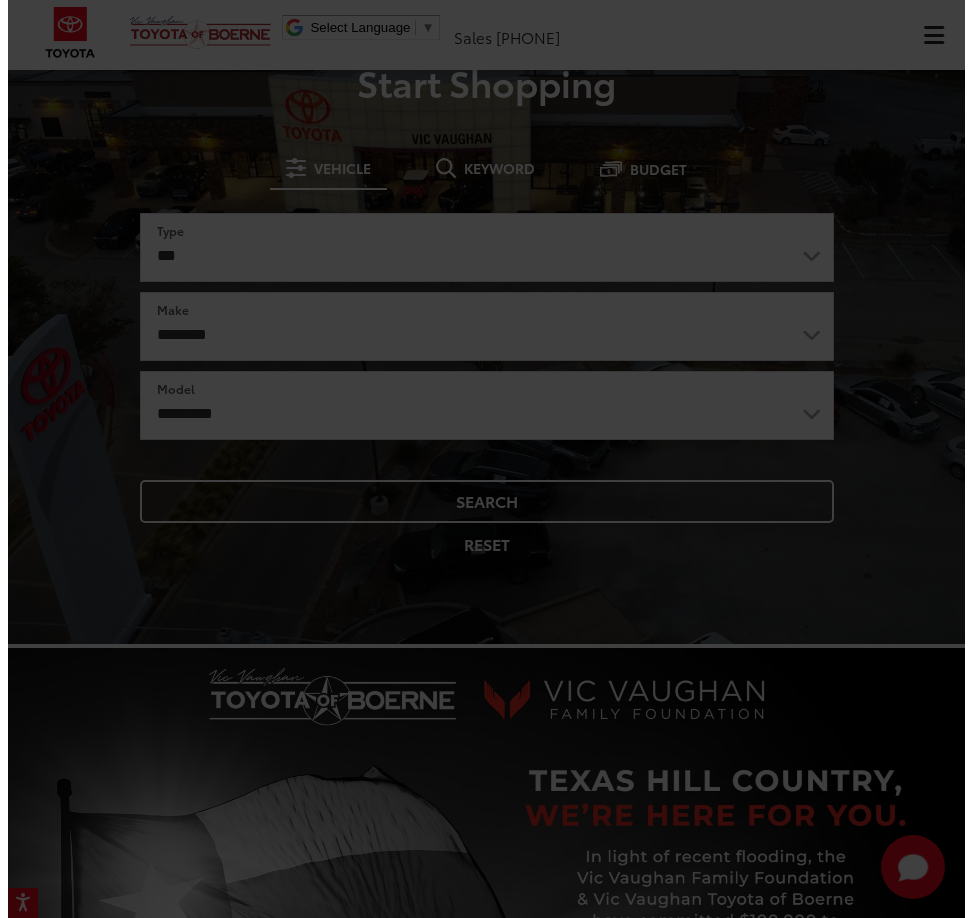 scroll, scrollTop: 0, scrollLeft: 0, axis: both 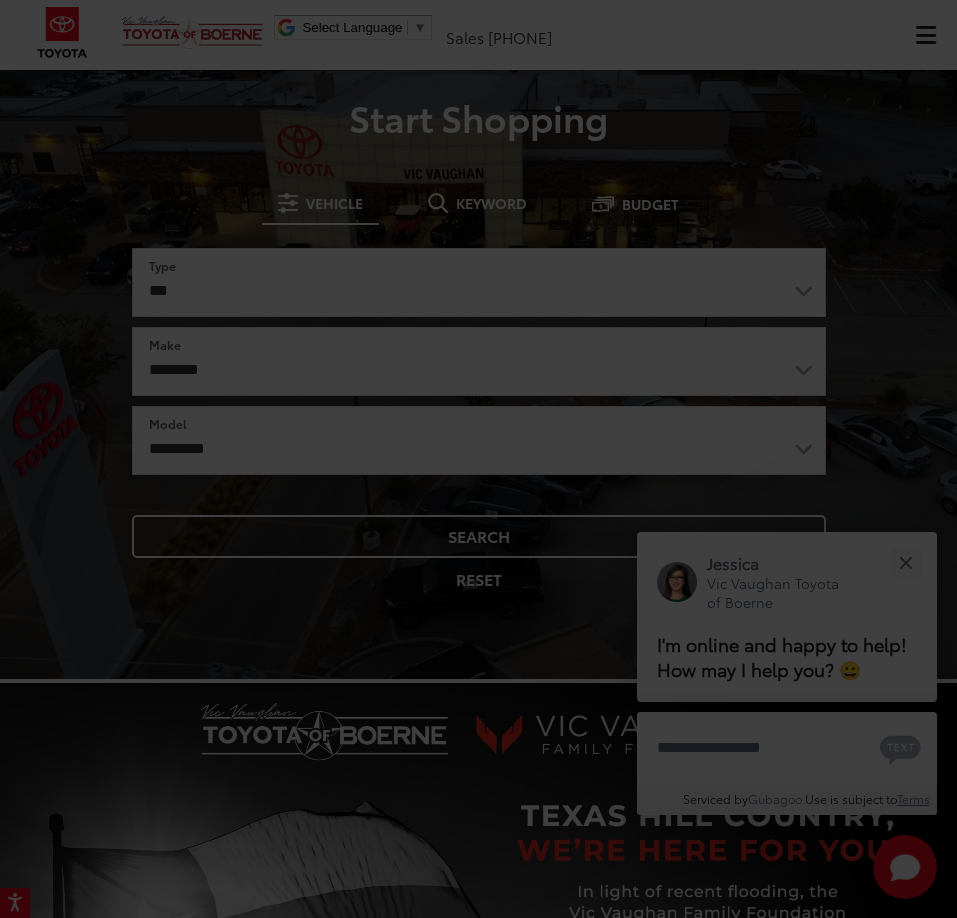 click at bounding box center [478, 459] 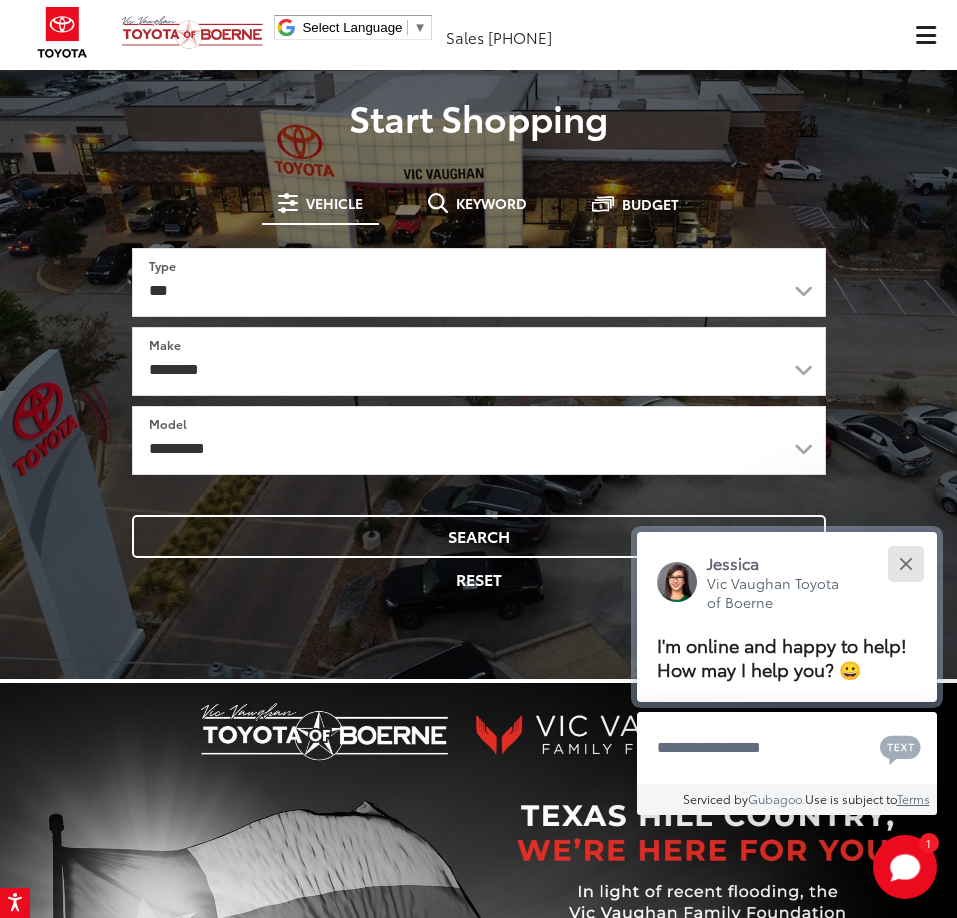 click at bounding box center [905, 563] 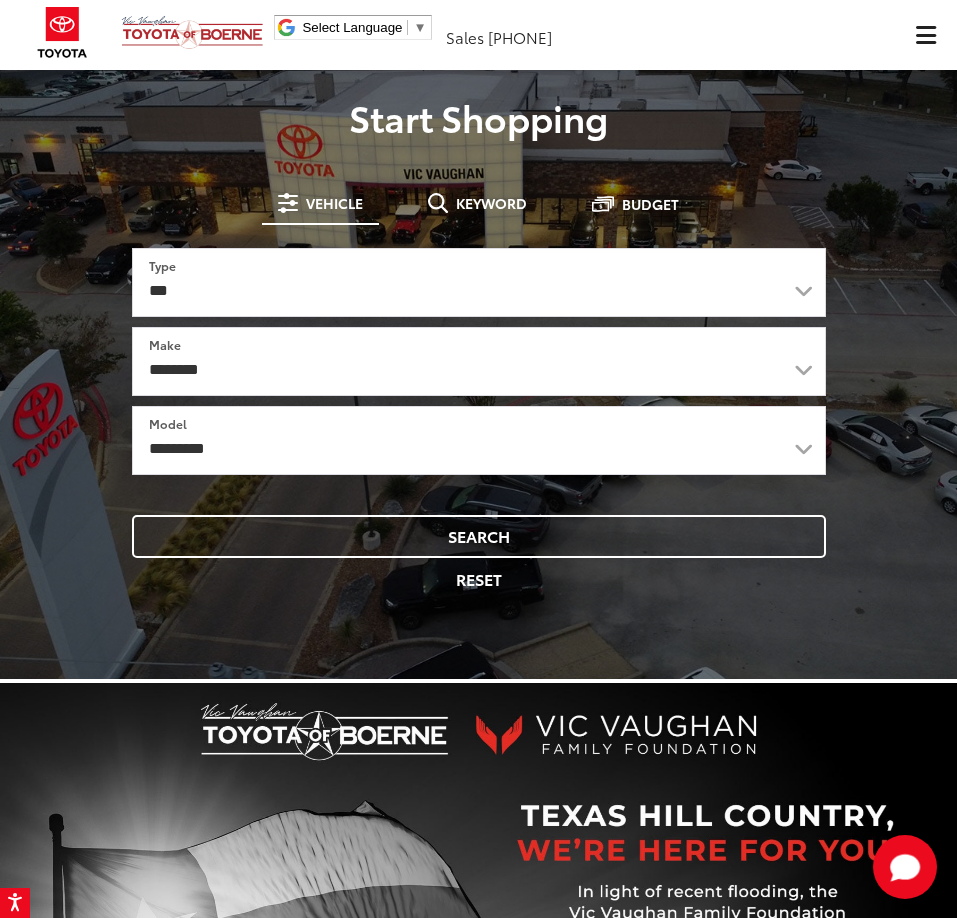 click at bounding box center [925, 35] 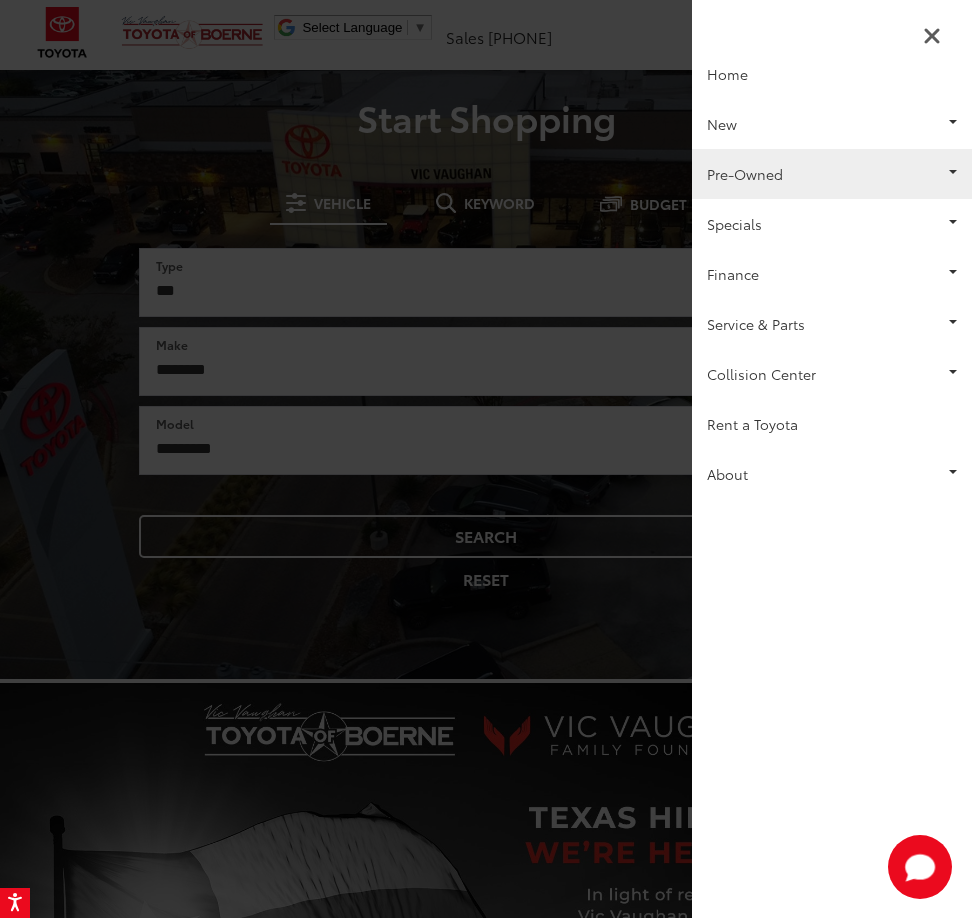 click on "Pre-Owned" at bounding box center [832, 174] 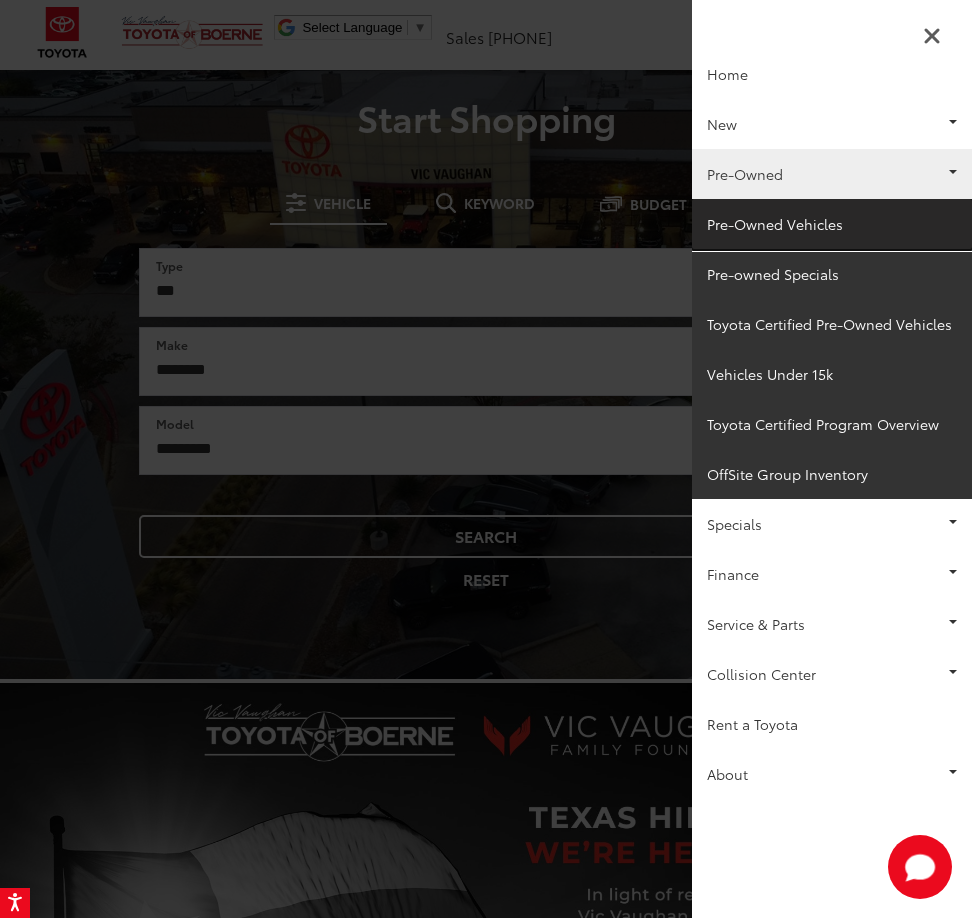 click on "Pre-Owned Vehicles" at bounding box center [832, 224] 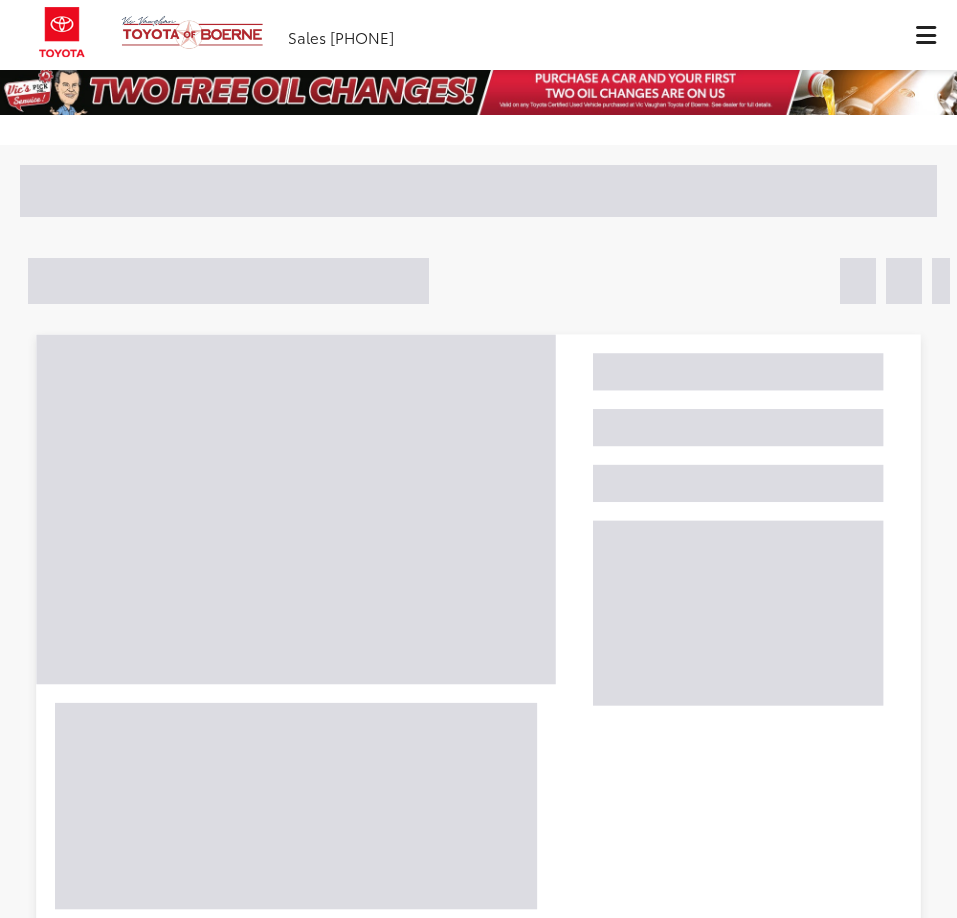scroll, scrollTop: 0, scrollLeft: 0, axis: both 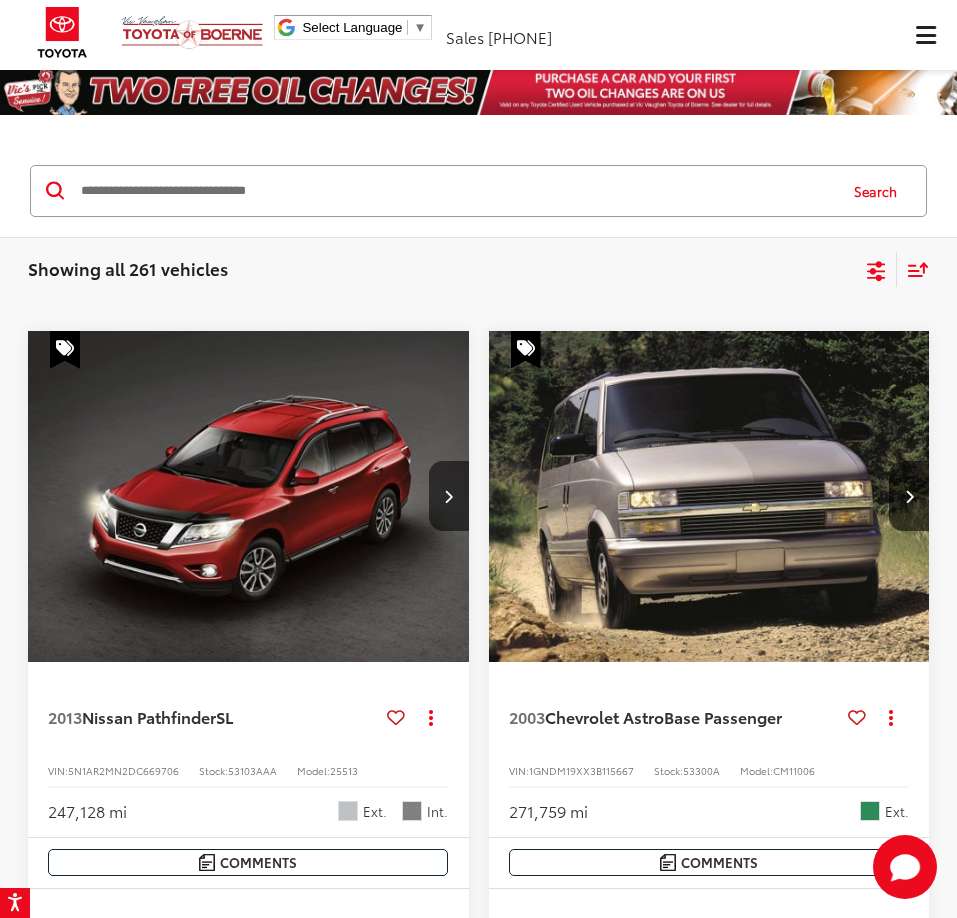 click 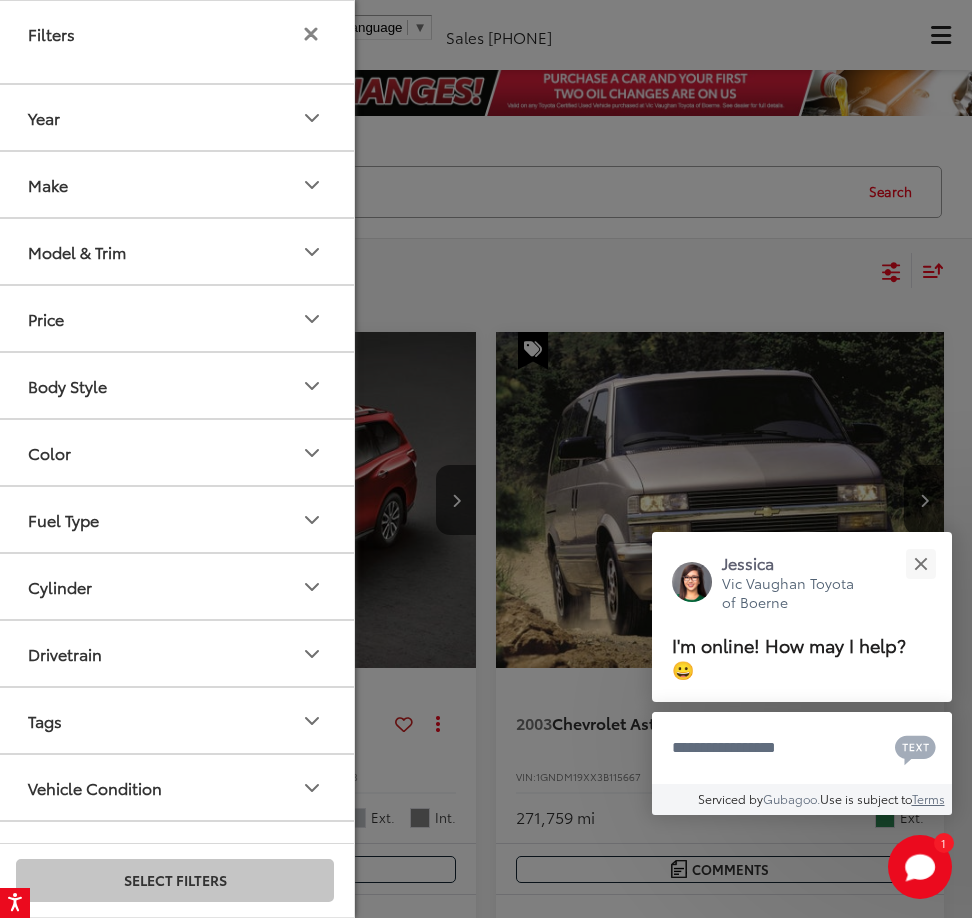 click on "Make" at bounding box center [176, 184] 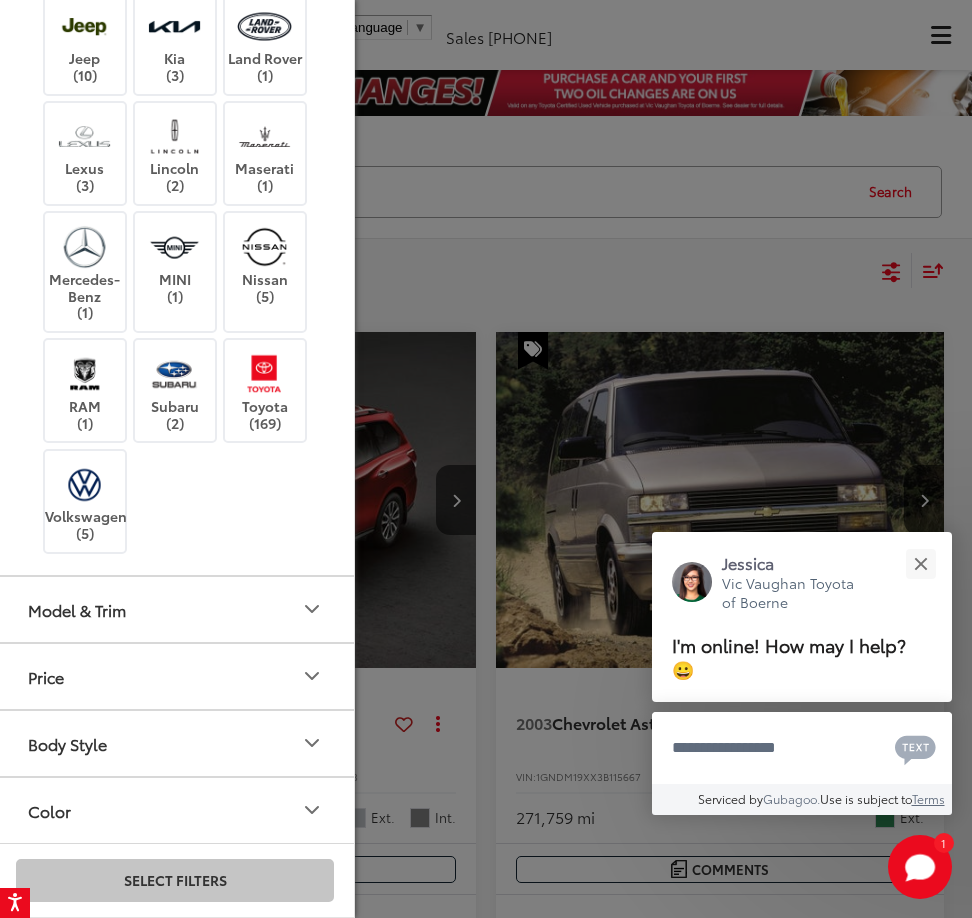 scroll, scrollTop: 500, scrollLeft: 0, axis: vertical 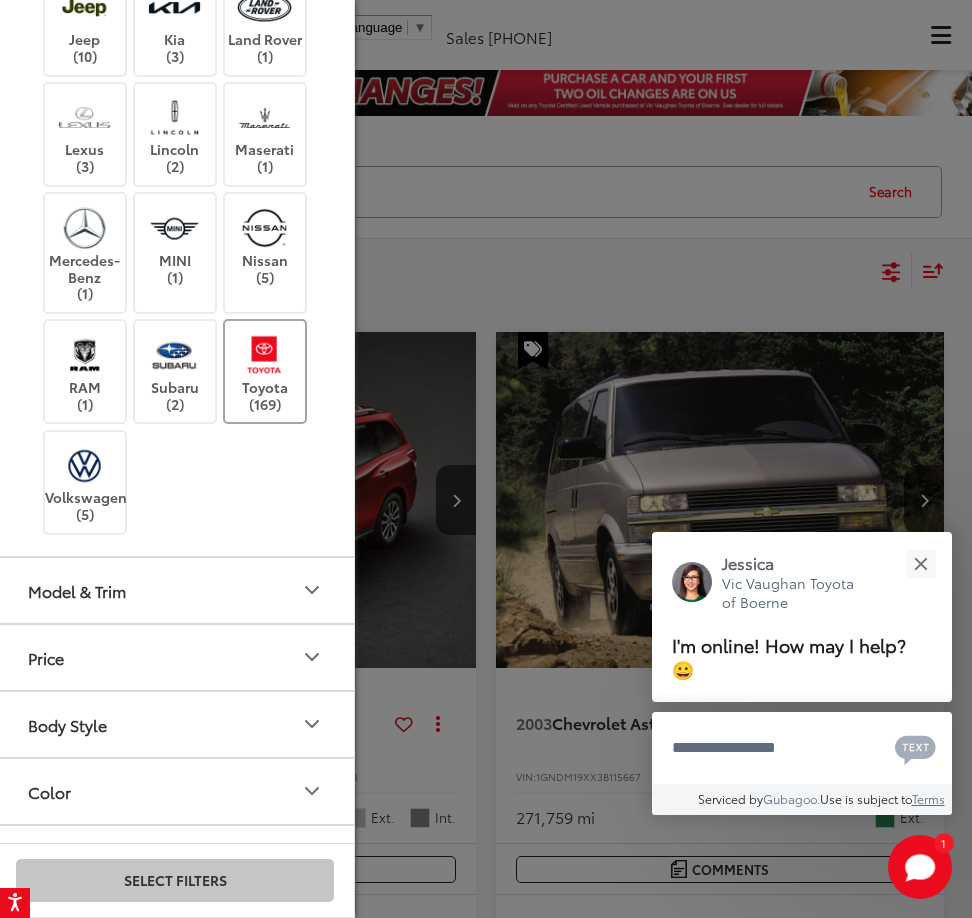 click at bounding box center [264, 354] 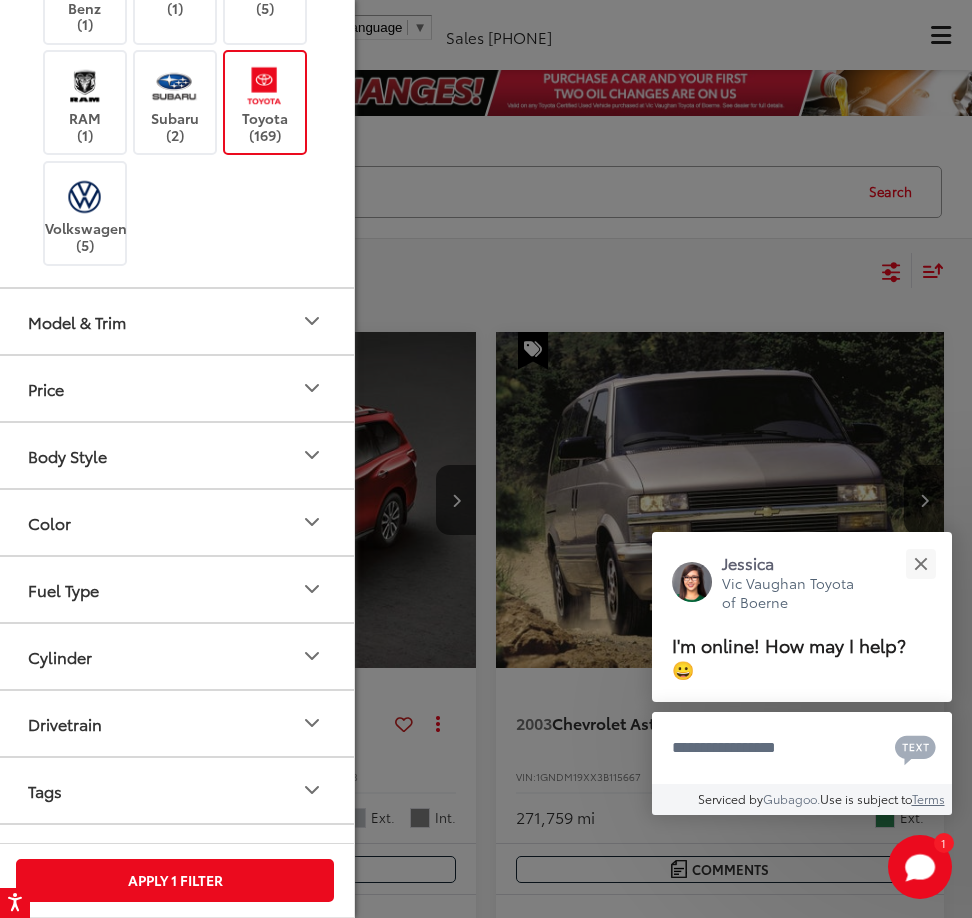 scroll, scrollTop: 800, scrollLeft: 0, axis: vertical 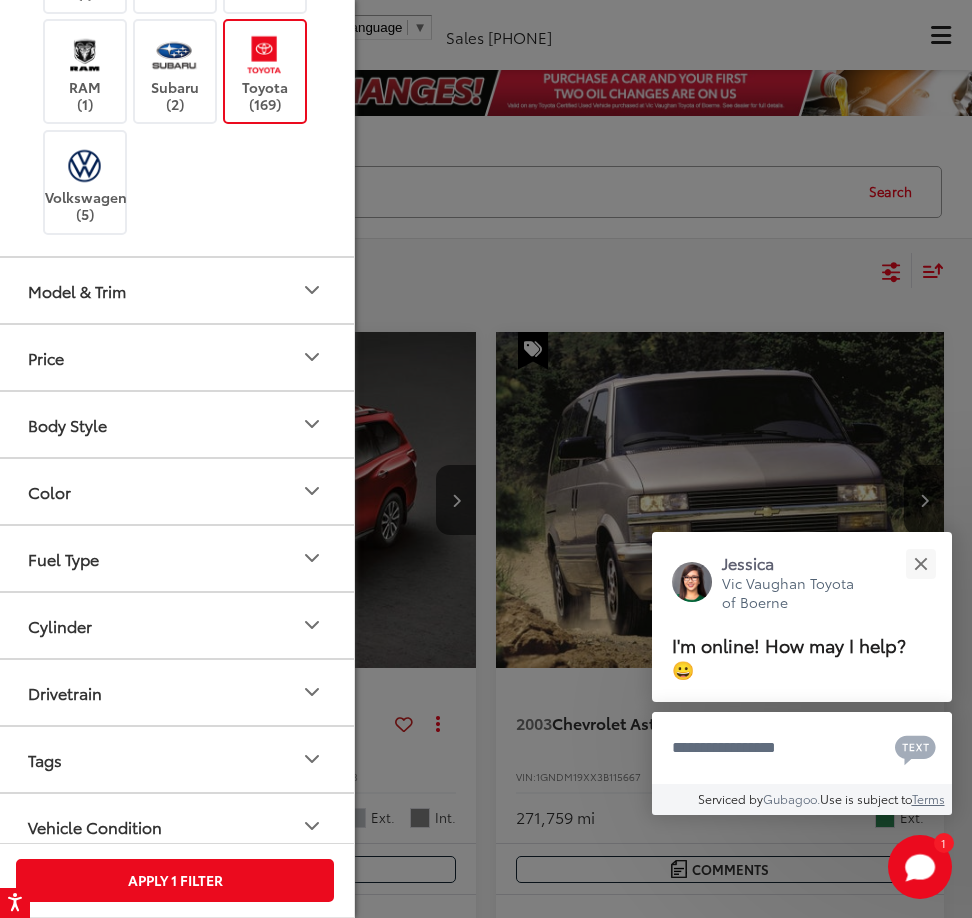 click on "Body Style" at bounding box center (176, 424) 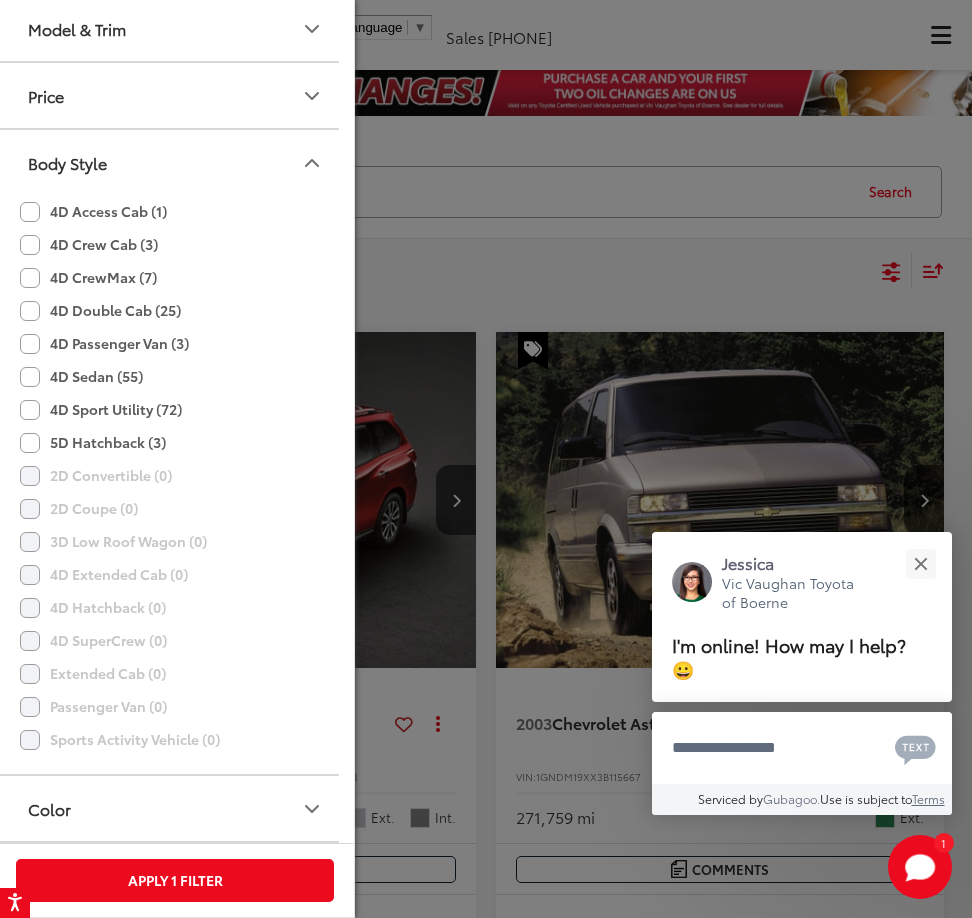 scroll, scrollTop: 1200, scrollLeft: 0, axis: vertical 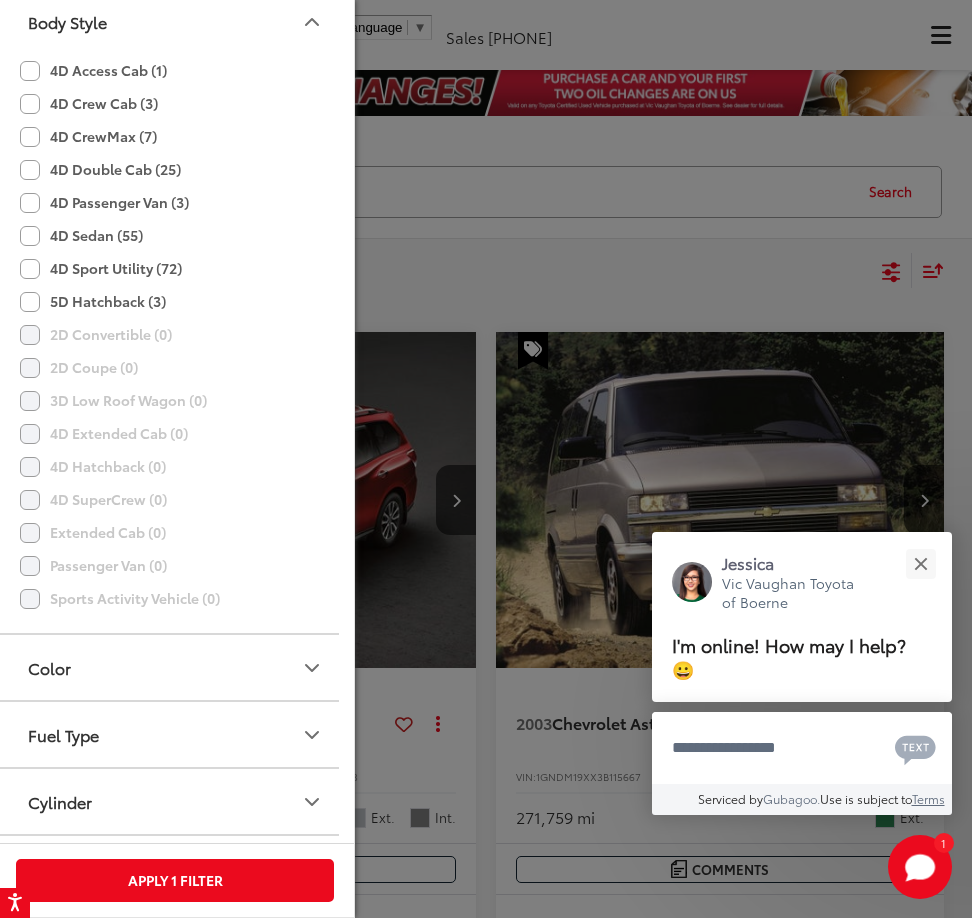 click on "4D Sport Utility (72)" 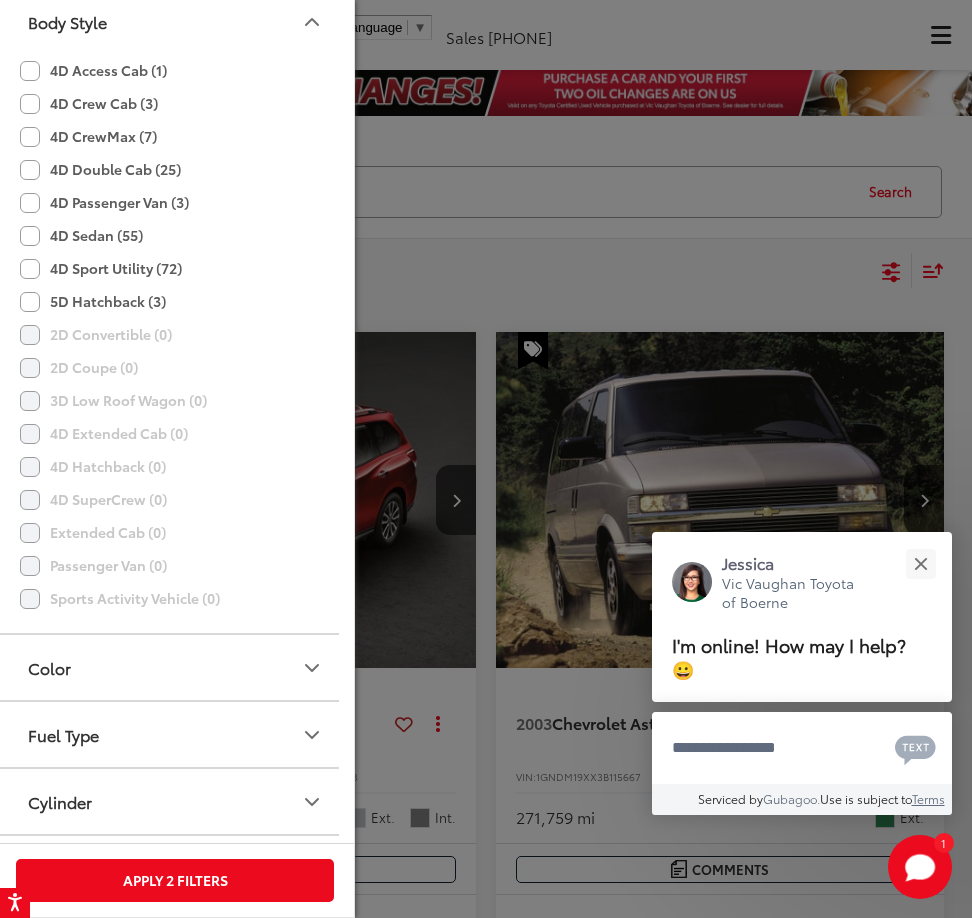 scroll, scrollTop: 1059, scrollLeft: 0, axis: vertical 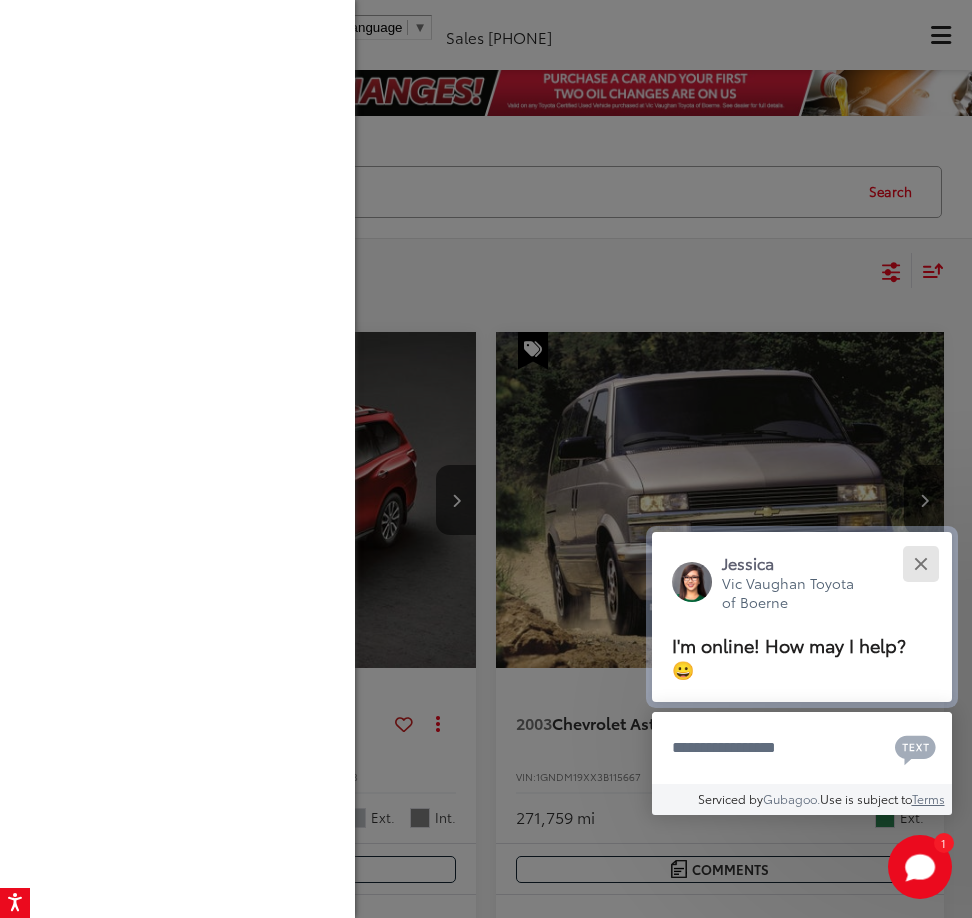 click at bounding box center [920, 563] 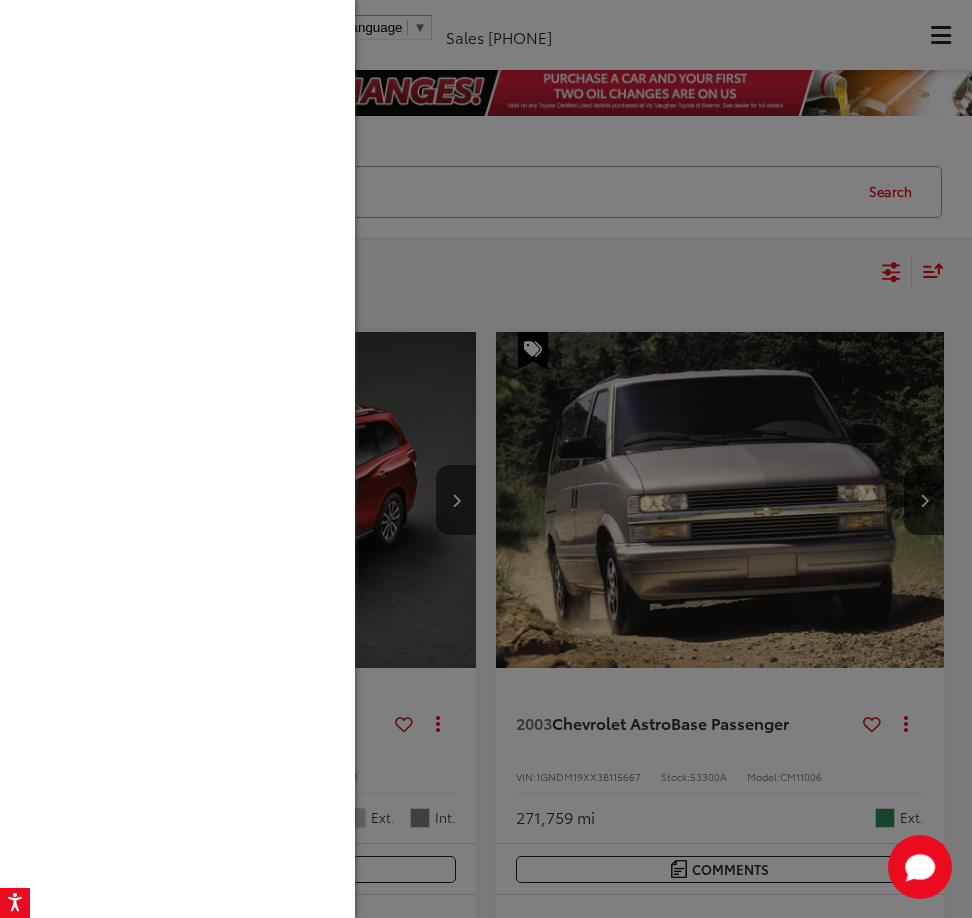 scroll, scrollTop: 259, scrollLeft: 0, axis: vertical 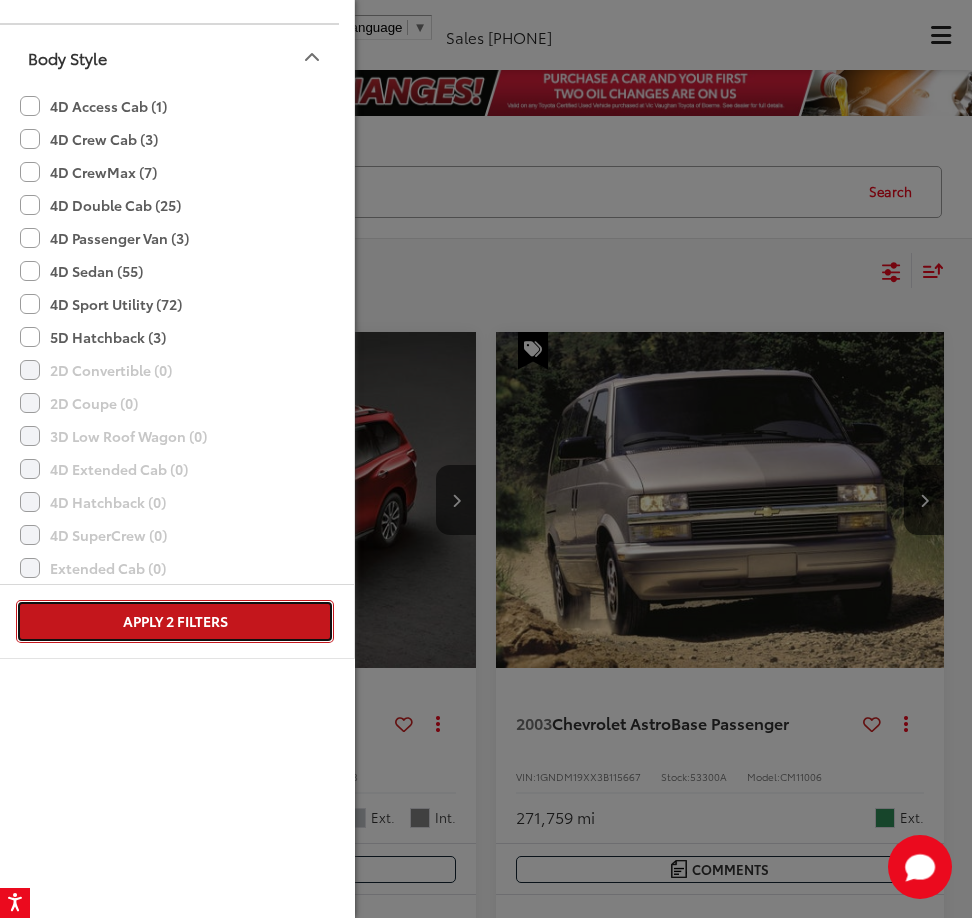 click on "Apply 2 Filters" at bounding box center [175, 621] 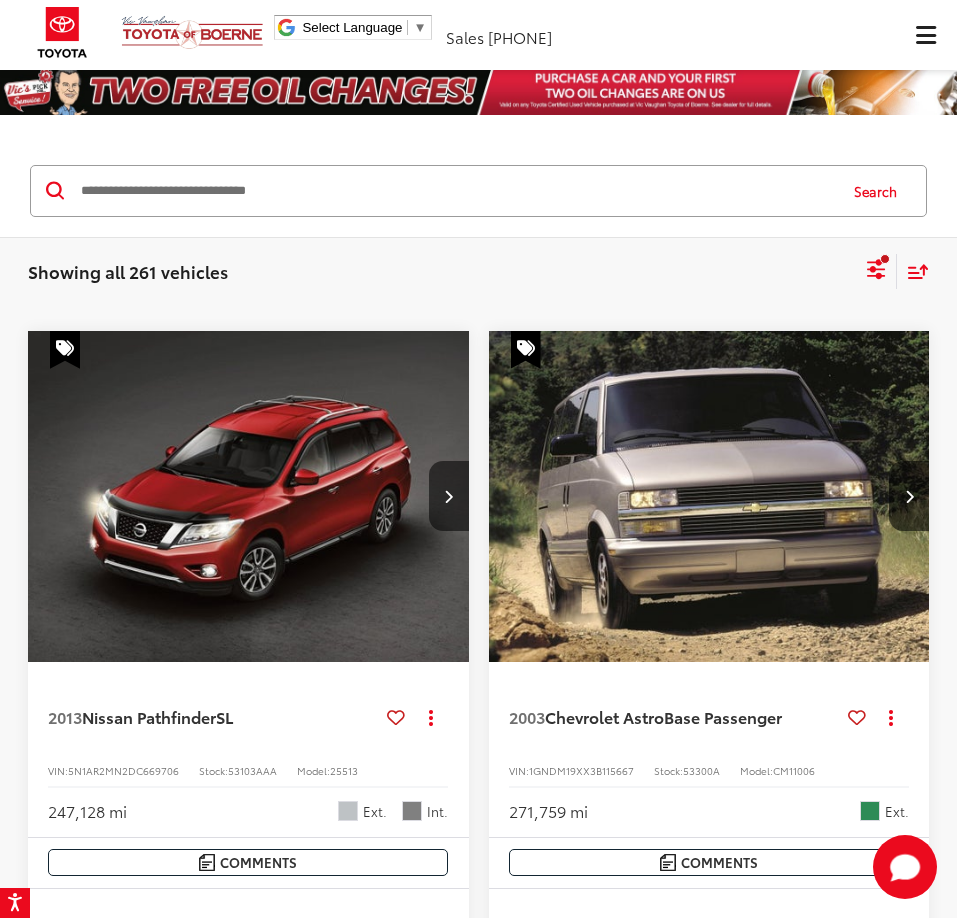 scroll, scrollTop: 1030, scrollLeft: 0, axis: vertical 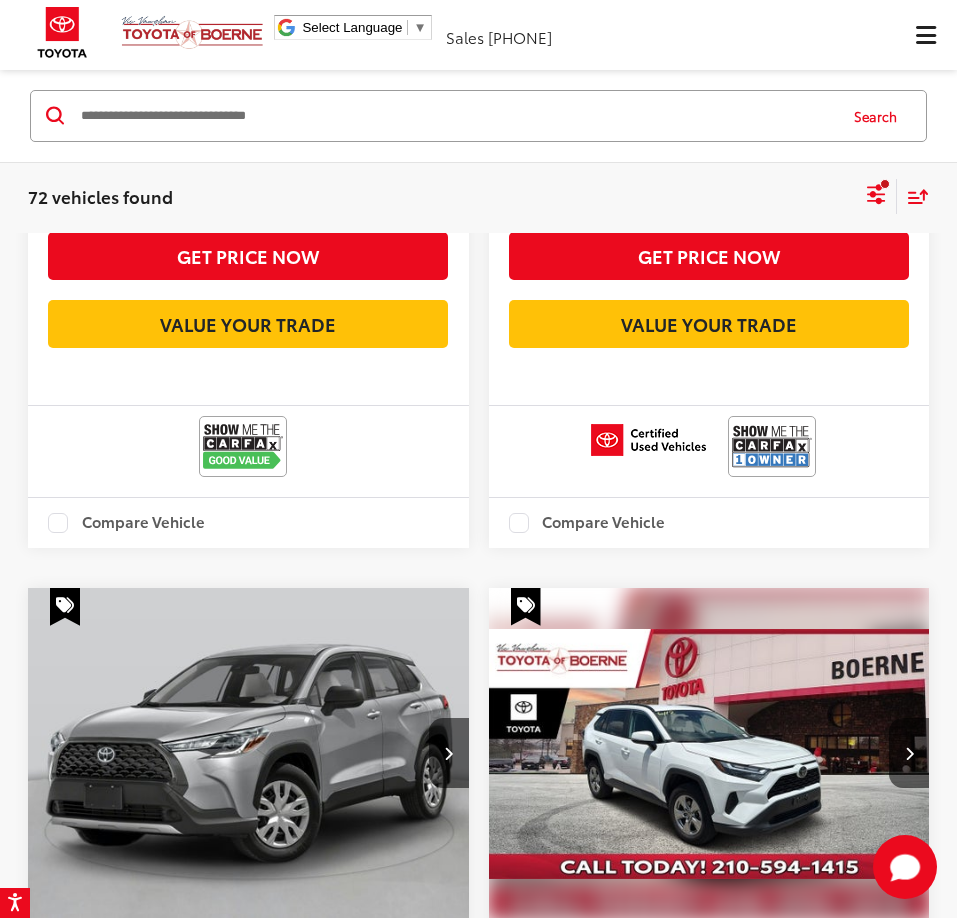 click 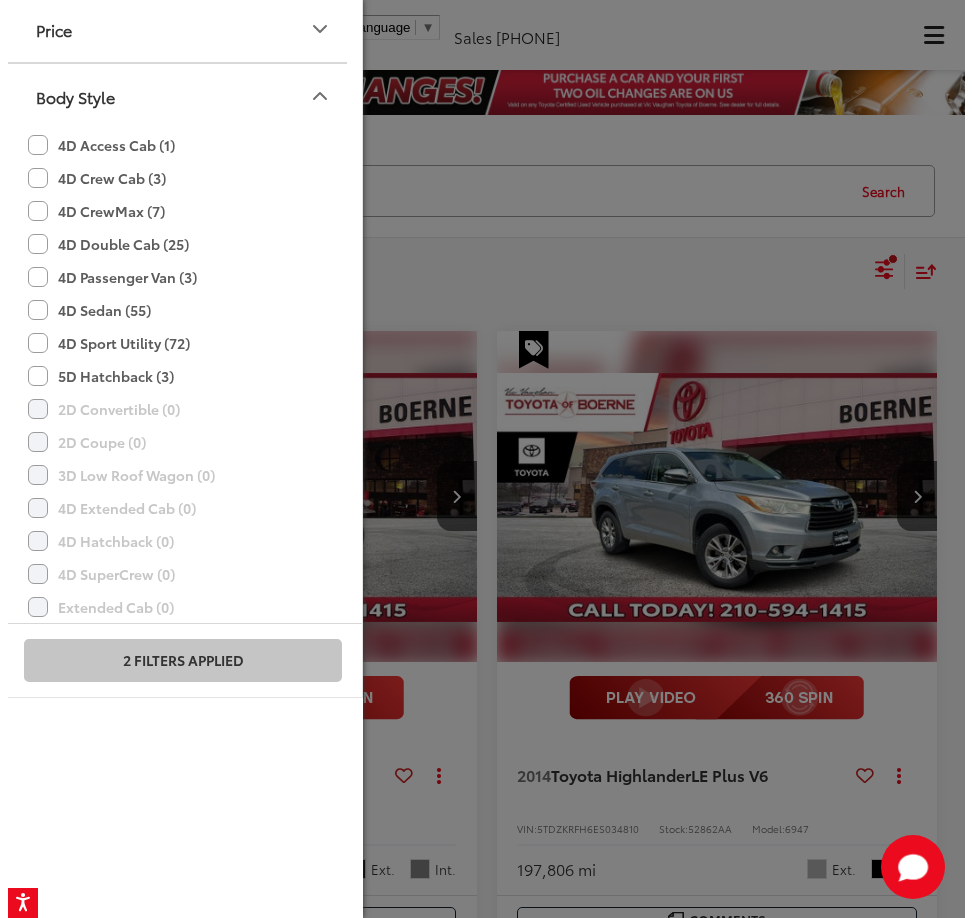 scroll, scrollTop: 0, scrollLeft: 0, axis: both 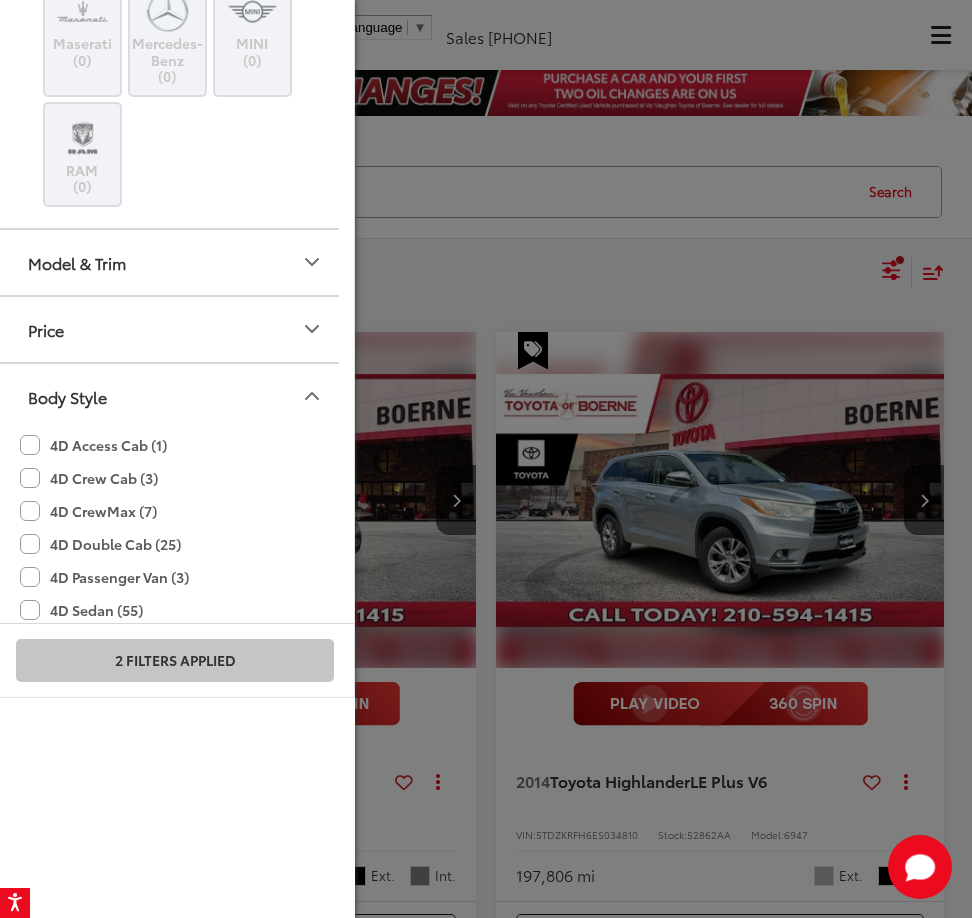 click on "Body Style" at bounding box center (176, 396) 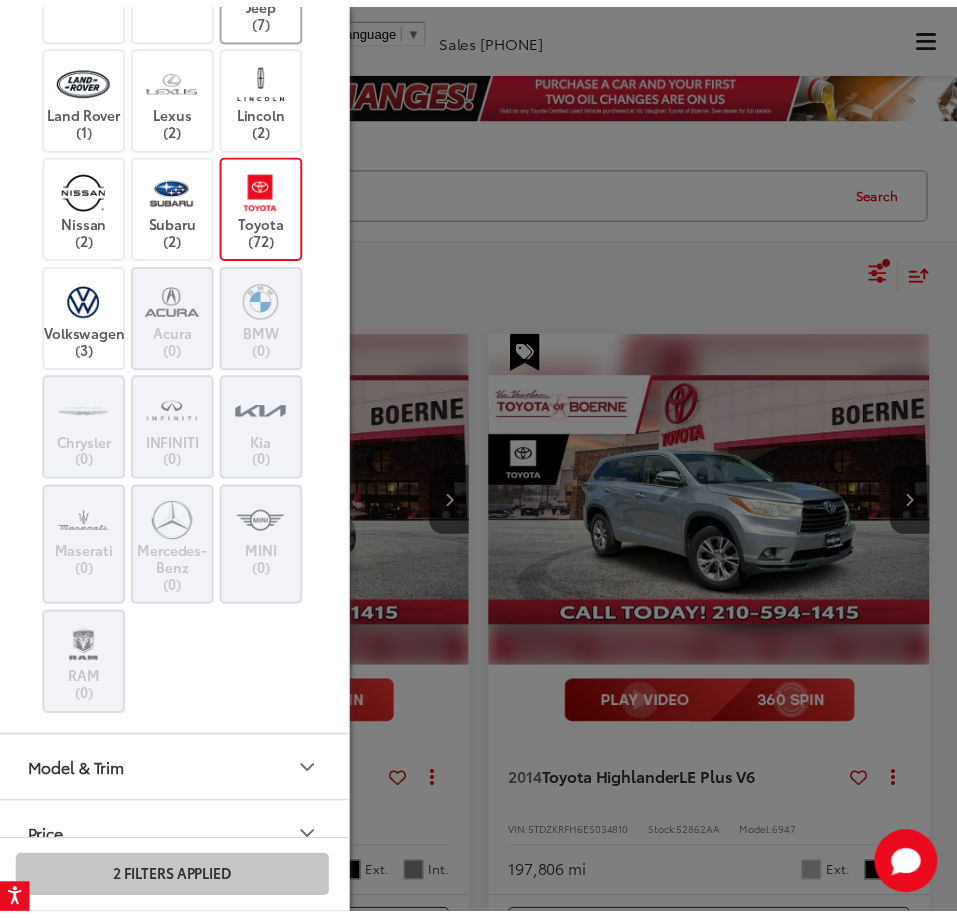 scroll, scrollTop: 130, scrollLeft: 0, axis: vertical 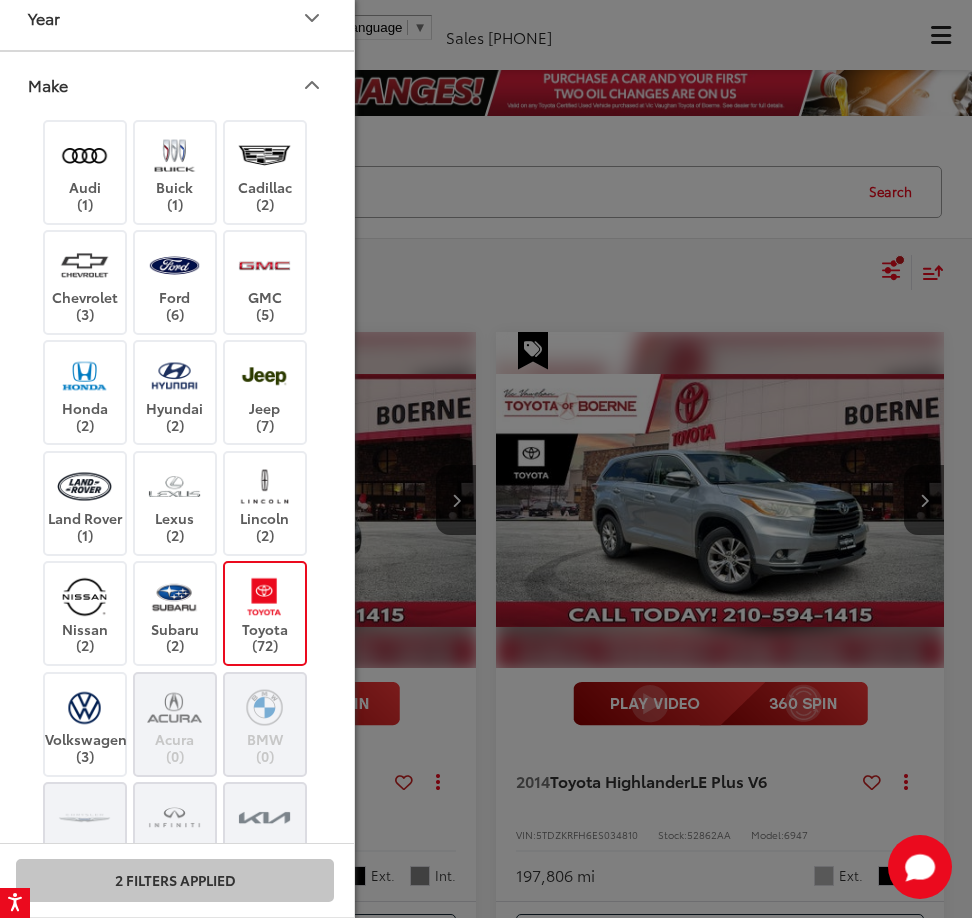 click on "Make" at bounding box center (176, 84) 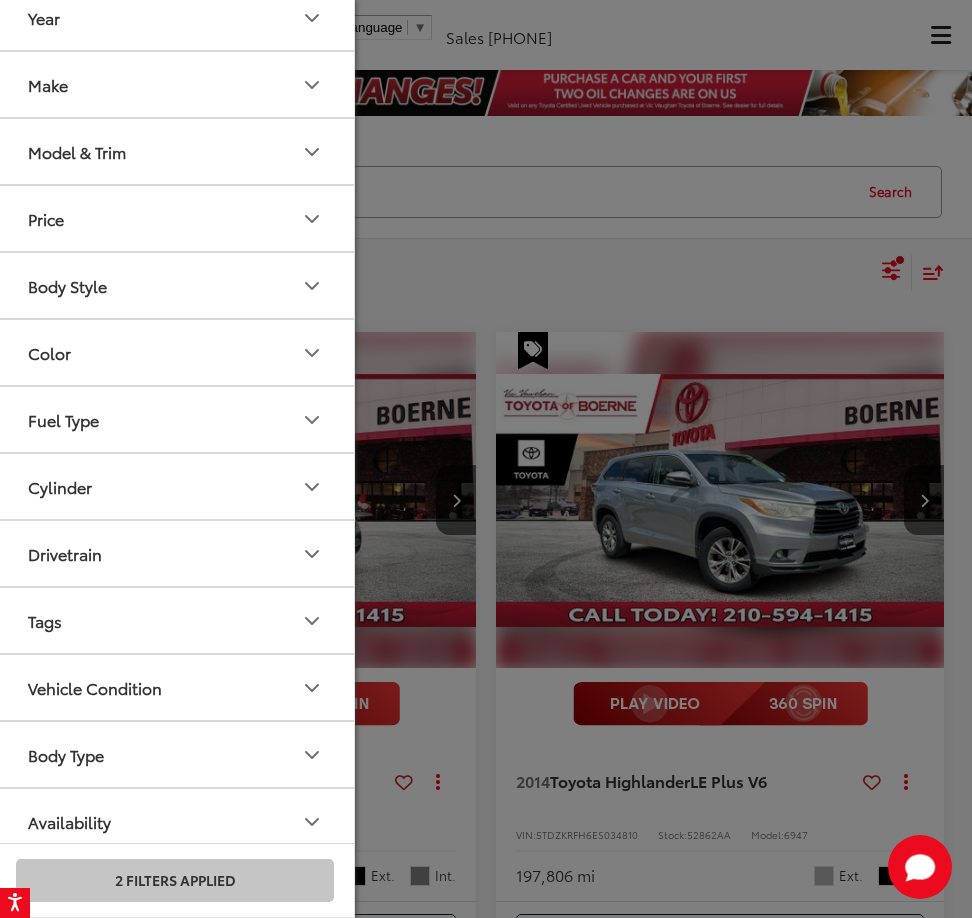 click on "Year" at bounding box center [176, 17] 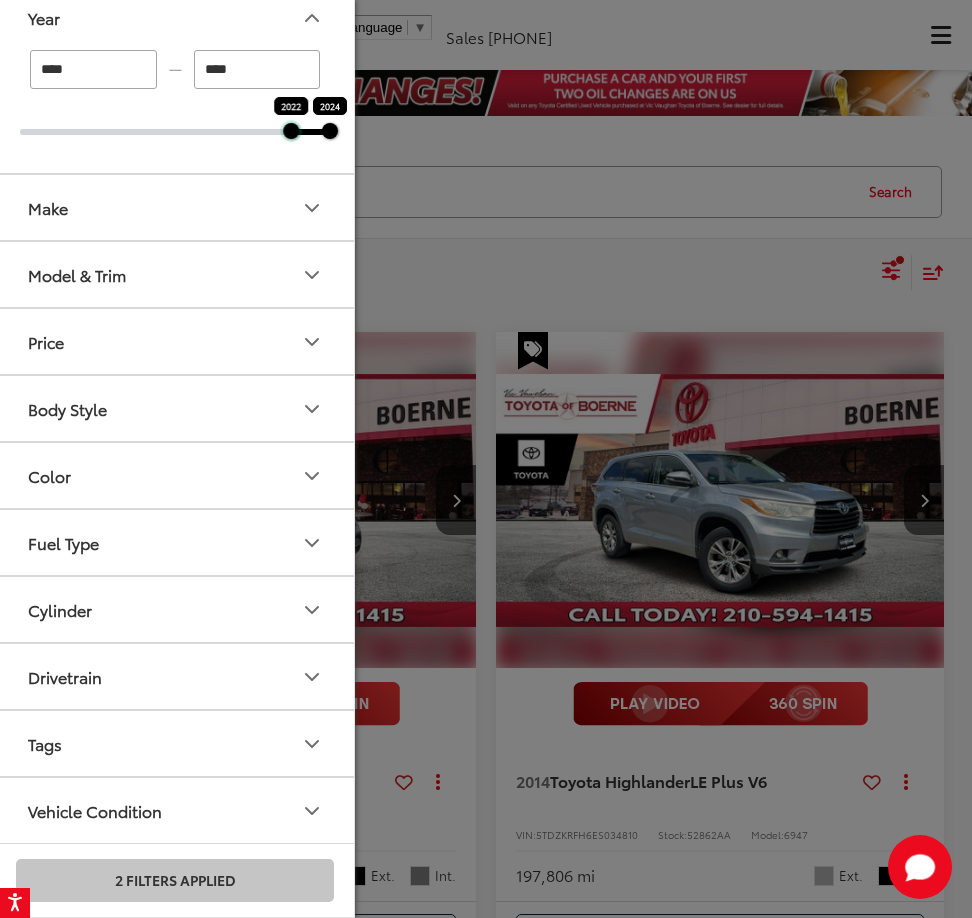 drag, startPoint x: 21, startPoint y: 135, endPoint x: 283, endPoint y: 164, distance: 263.60007 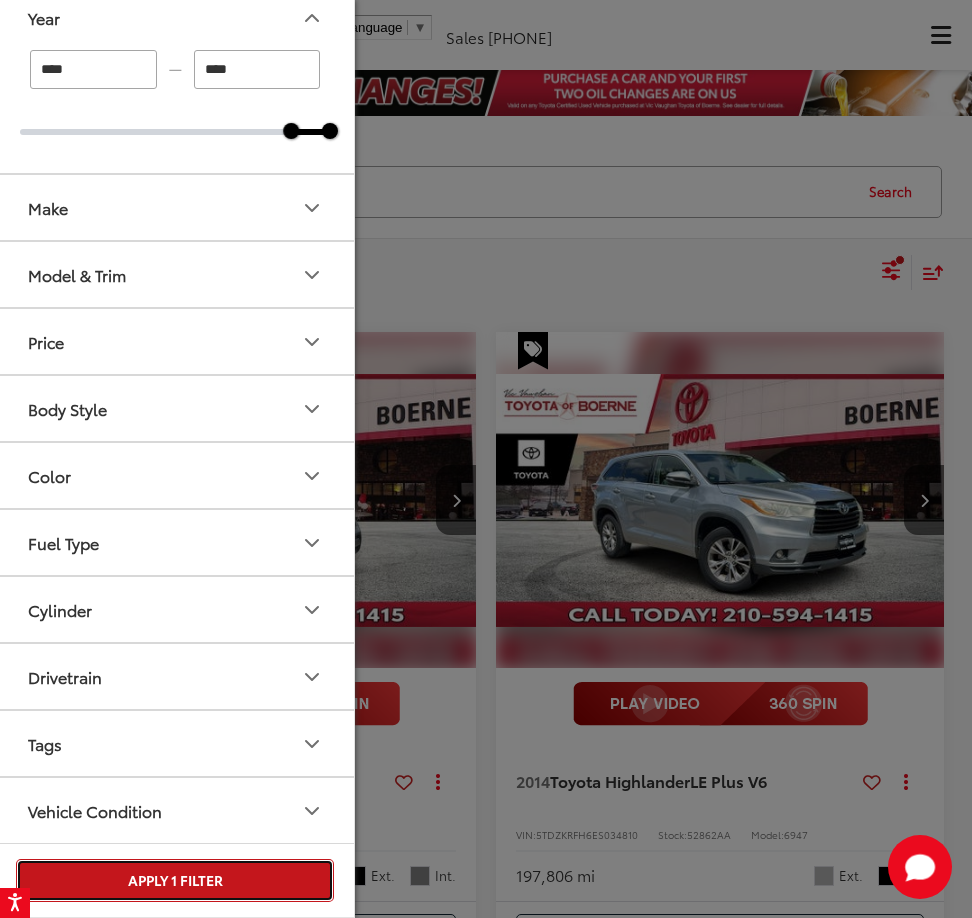 click on "Apply 1 Filter" at bounding box center [175, 880] 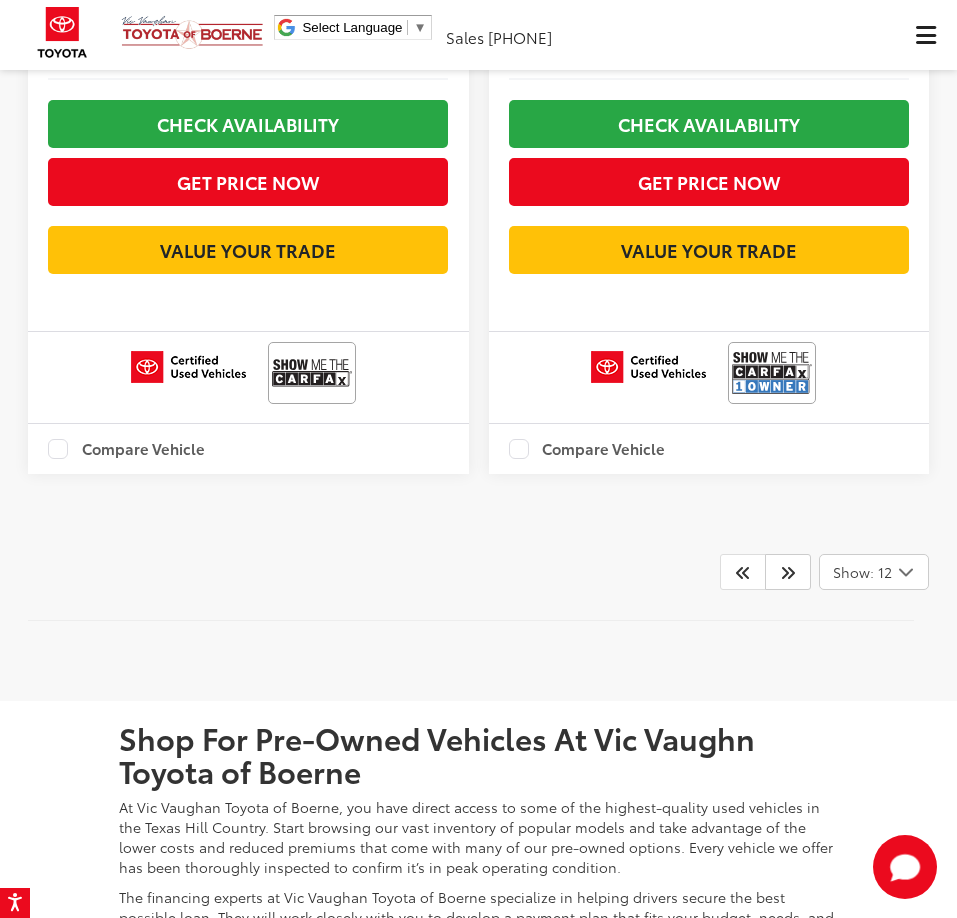 scroll, scrollTop: 6700, scrollLeft: 0, axis: vertical 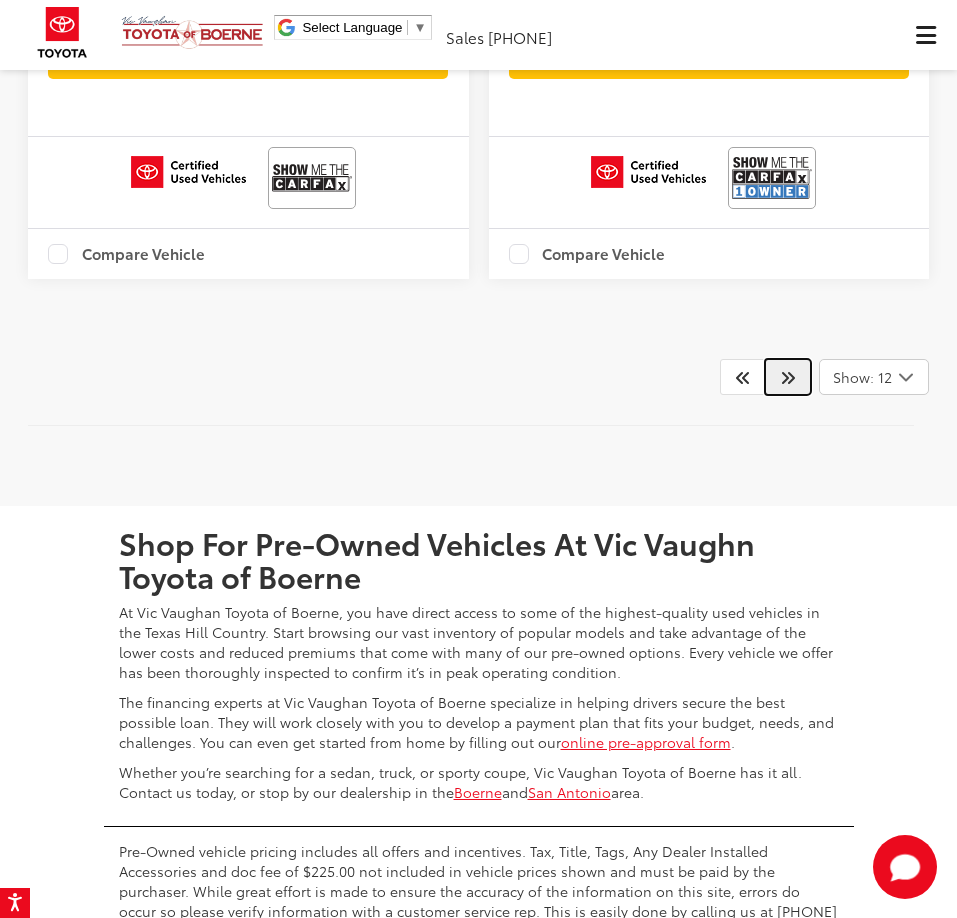 click at bounding box center (788, 377) 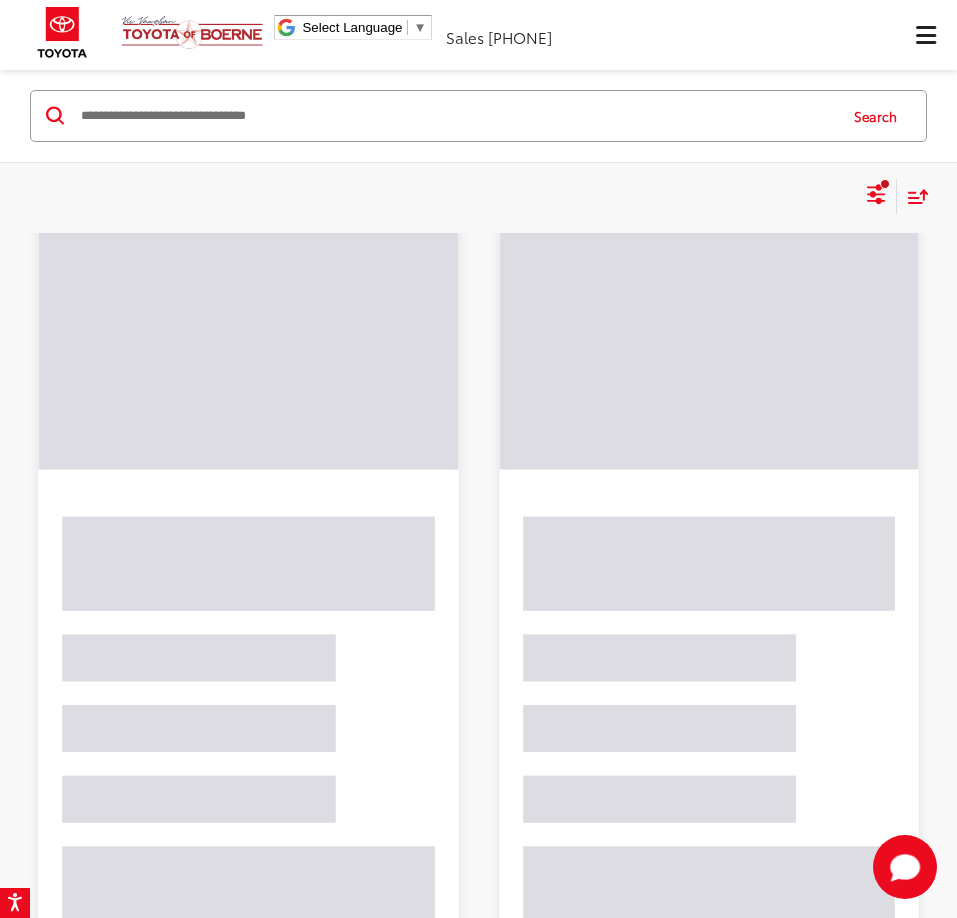scroll, scrollTop: 145, scrollLeft: 0, axis: vertical 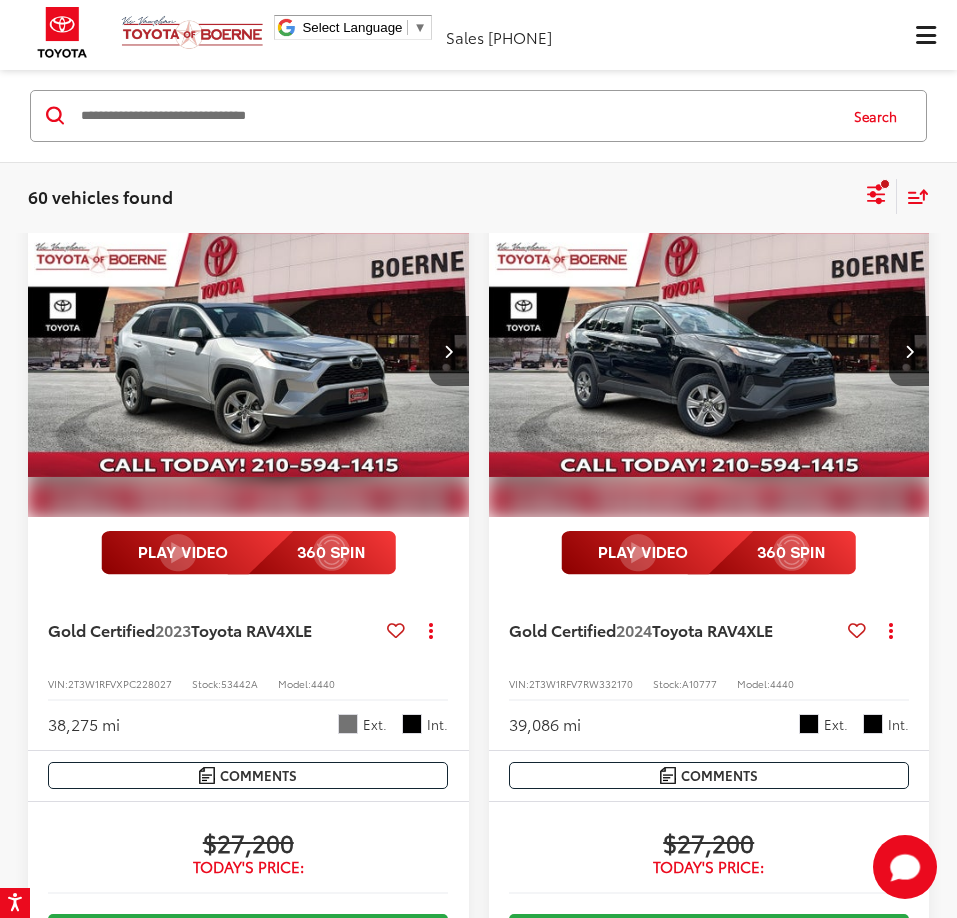 click 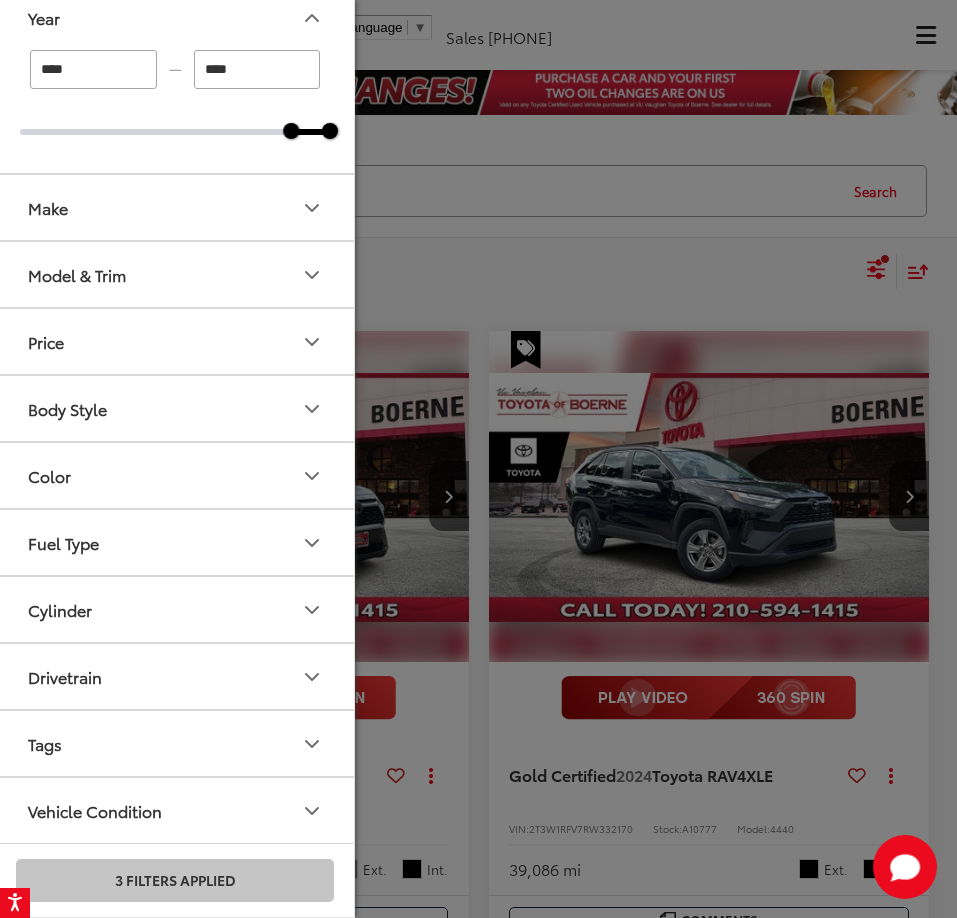 scroll, scrollTop: 0, scrollLeft: 0, axis: both 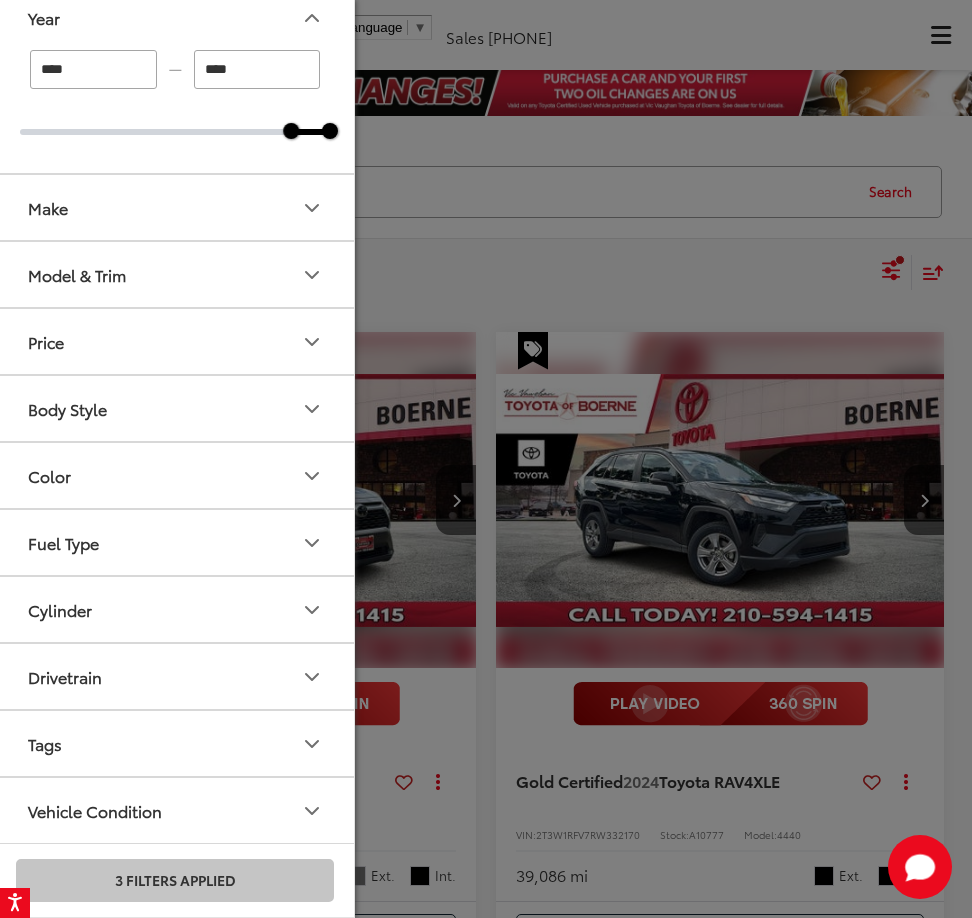 click on "Model & Trim" at bounding box center (176, 274) 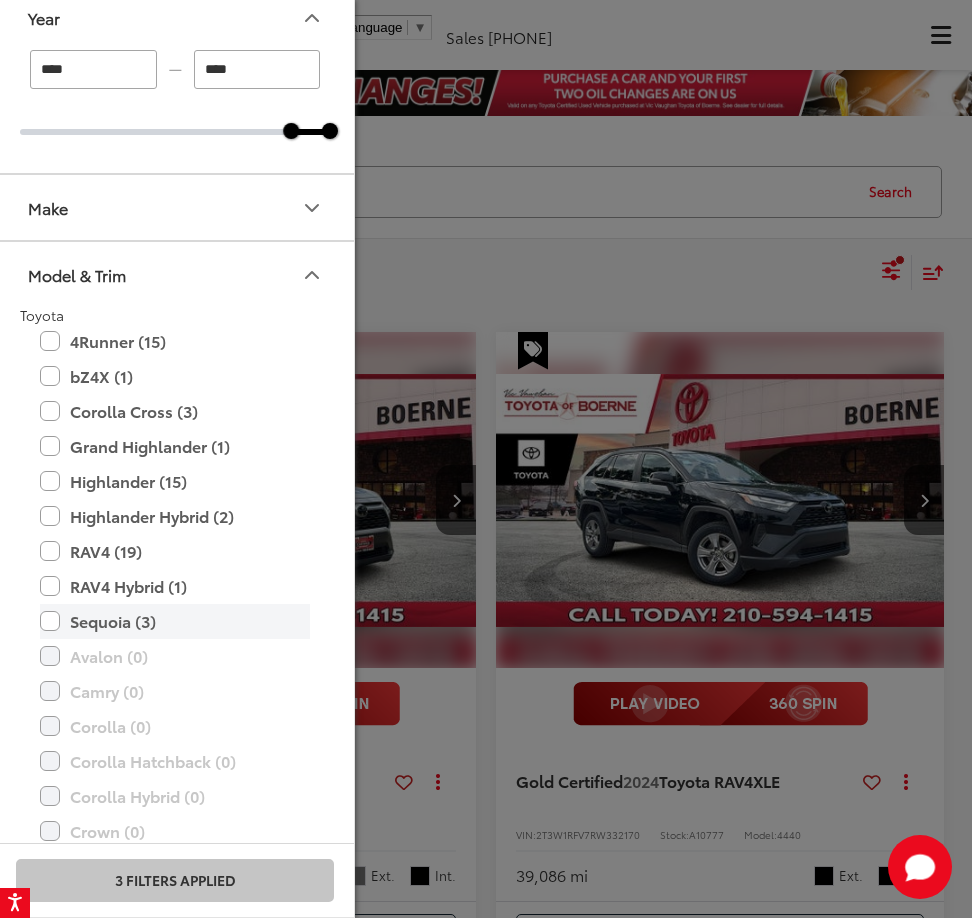 click on "Sequoia (3)" at bounding box center (175, 621) 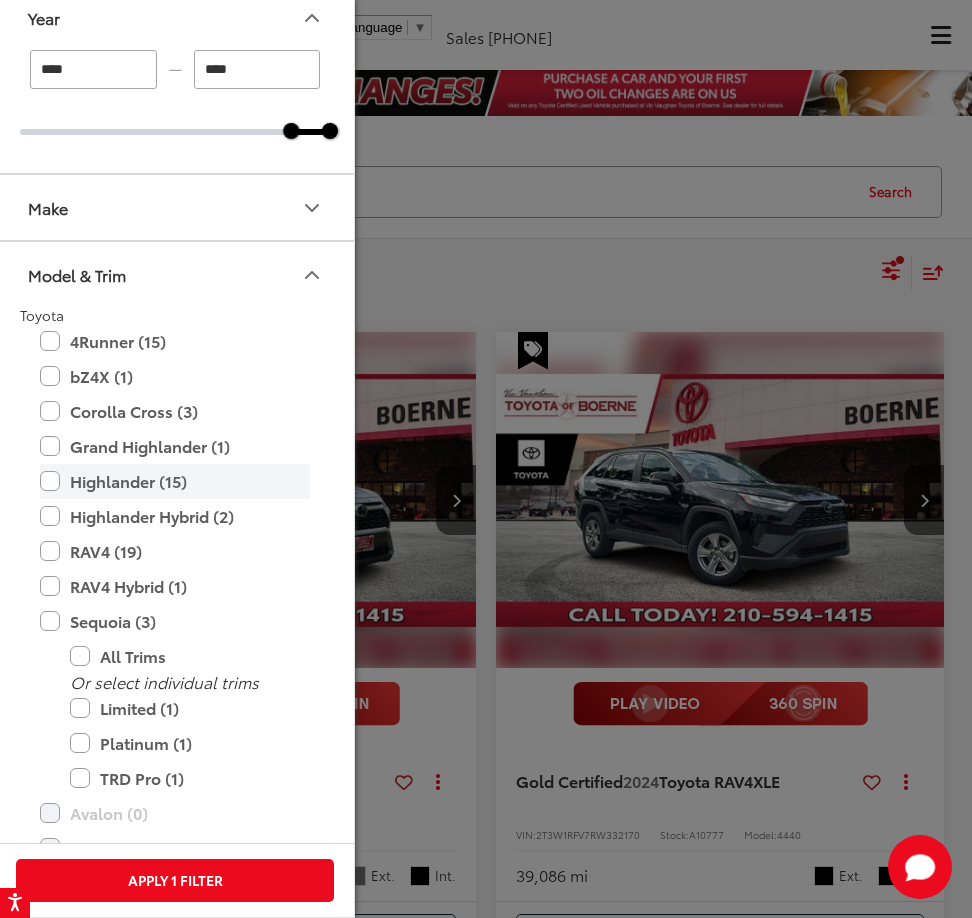 click on "Highlander (15)" at bounding box center (175, 481) 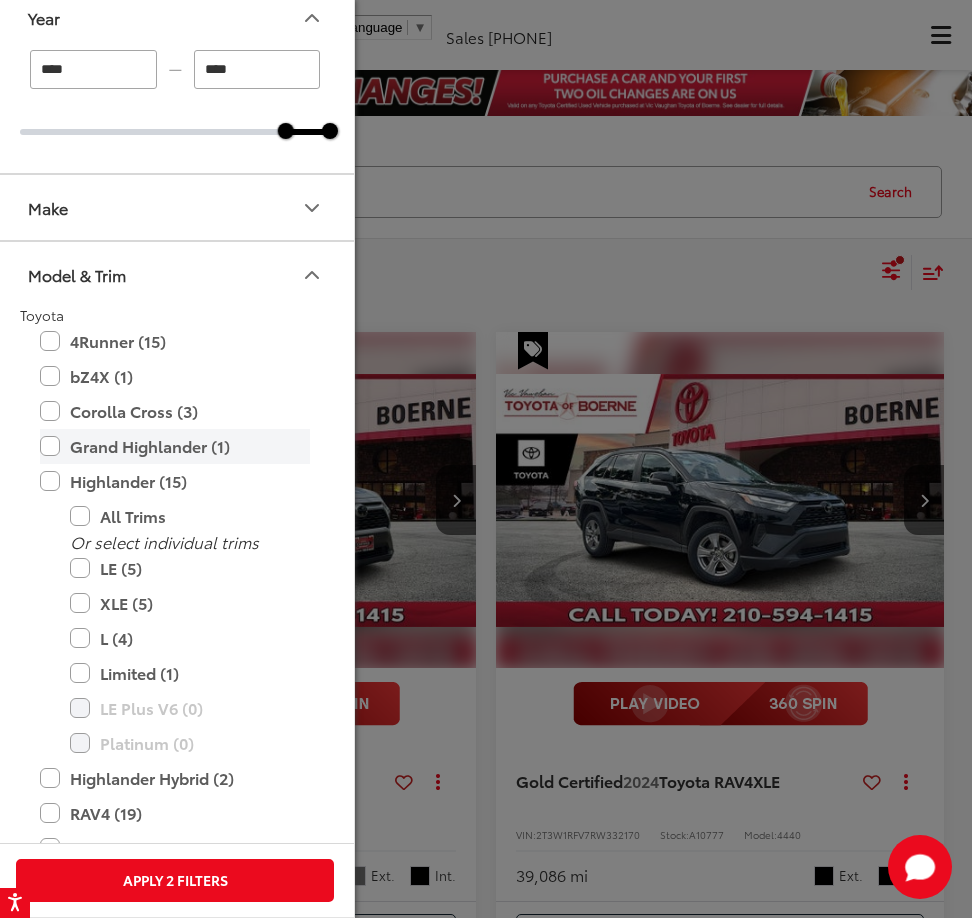 click on "Grand Highlander (1)" at bounding box center (175, 446) 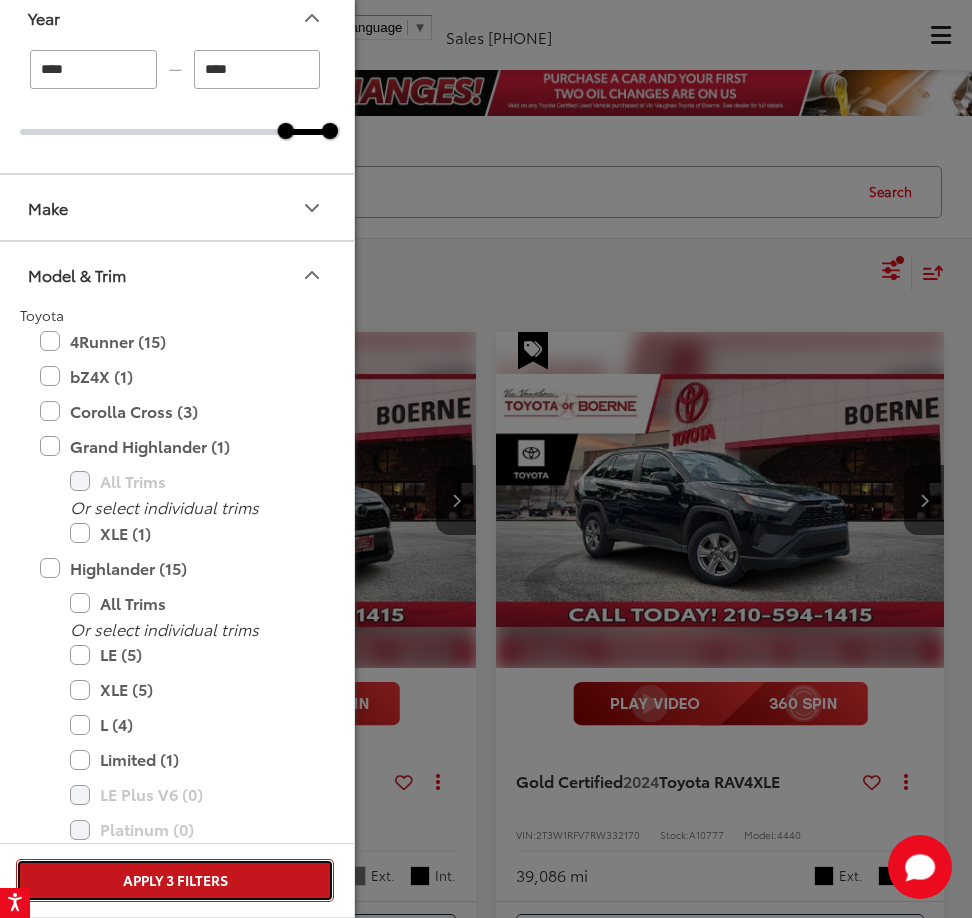 click on "Apply 3 Filters" at bounding box center [175, 880] 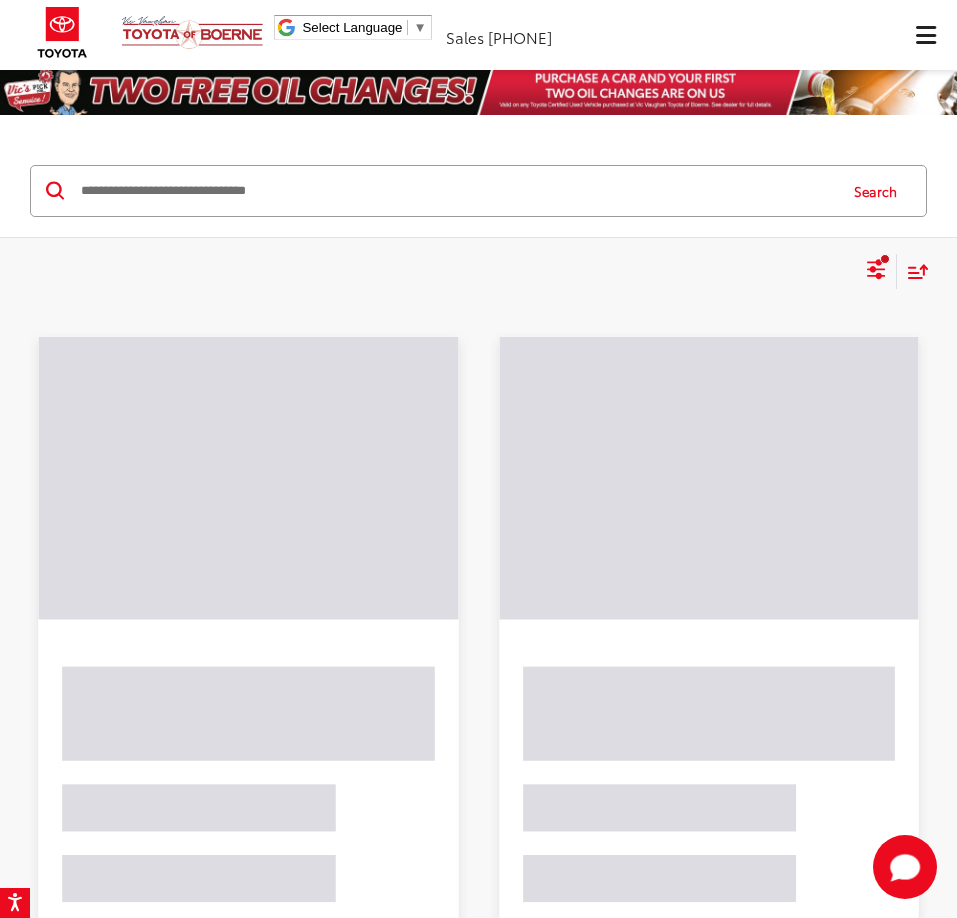 scroll, scrollTop: 130, scrollLeft: 0, axis: vertical 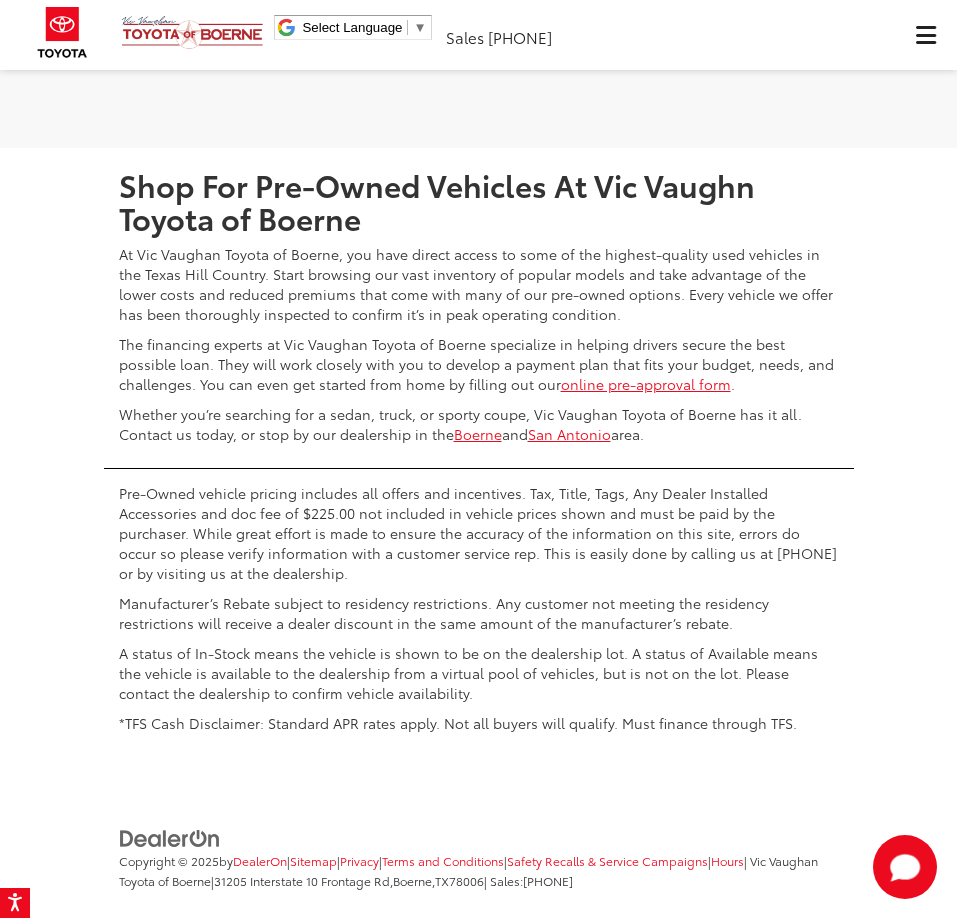 click at bounding box center (788, 19) 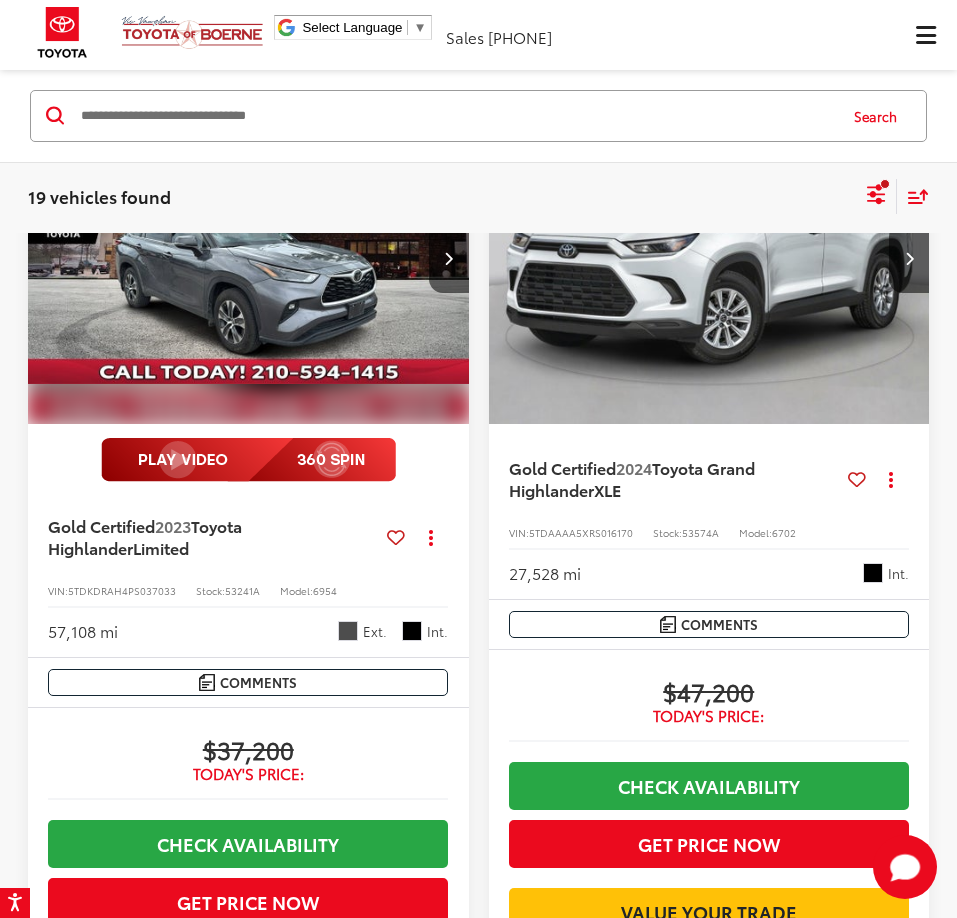 scroll, scrollTop: 1345, scrollLeft: 0, axis: vertical 